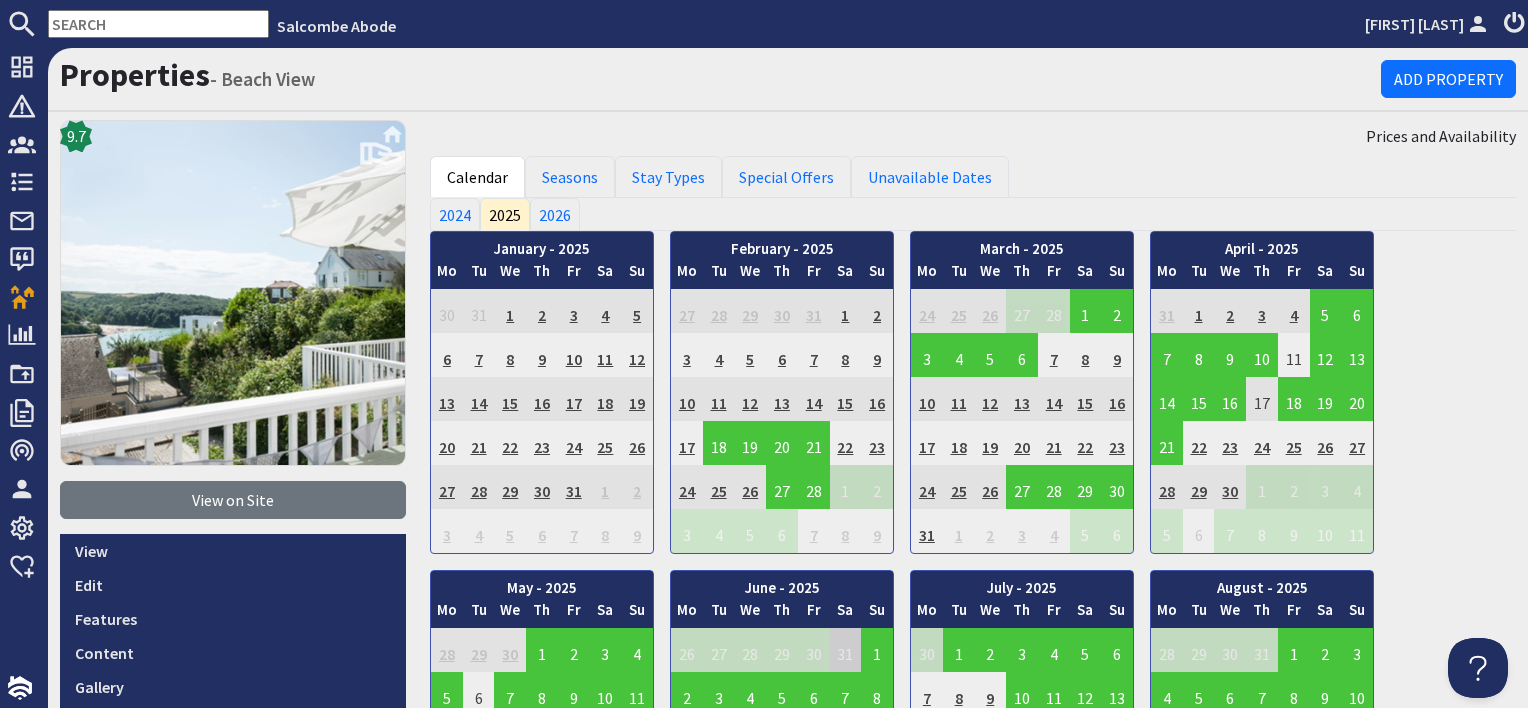 scroll, scrollTop: 0, scrollLeft: 0, axis: both 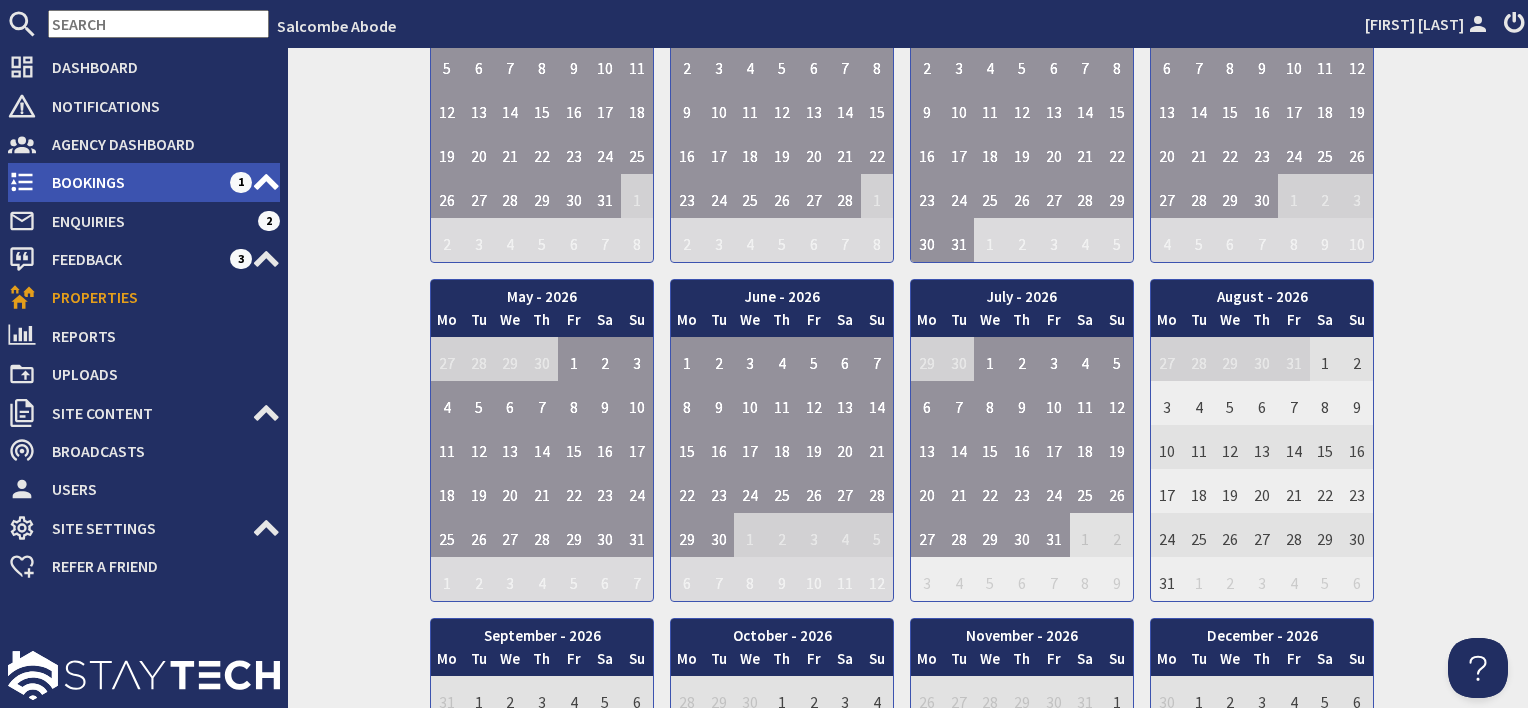 click on "Bookings" at bounding box center [133, 182] 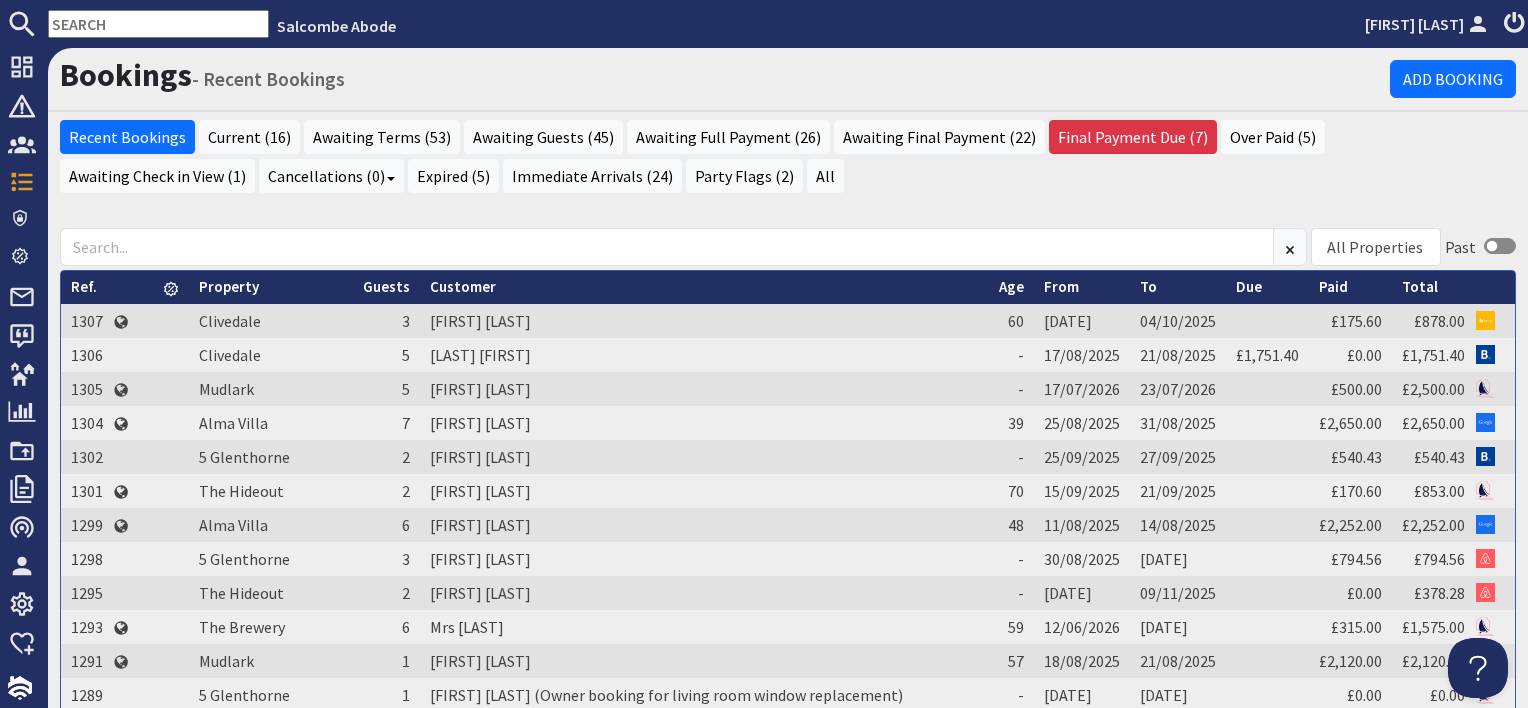 scroll, scrollTop: 0, scrollLeft: 0, axis: both 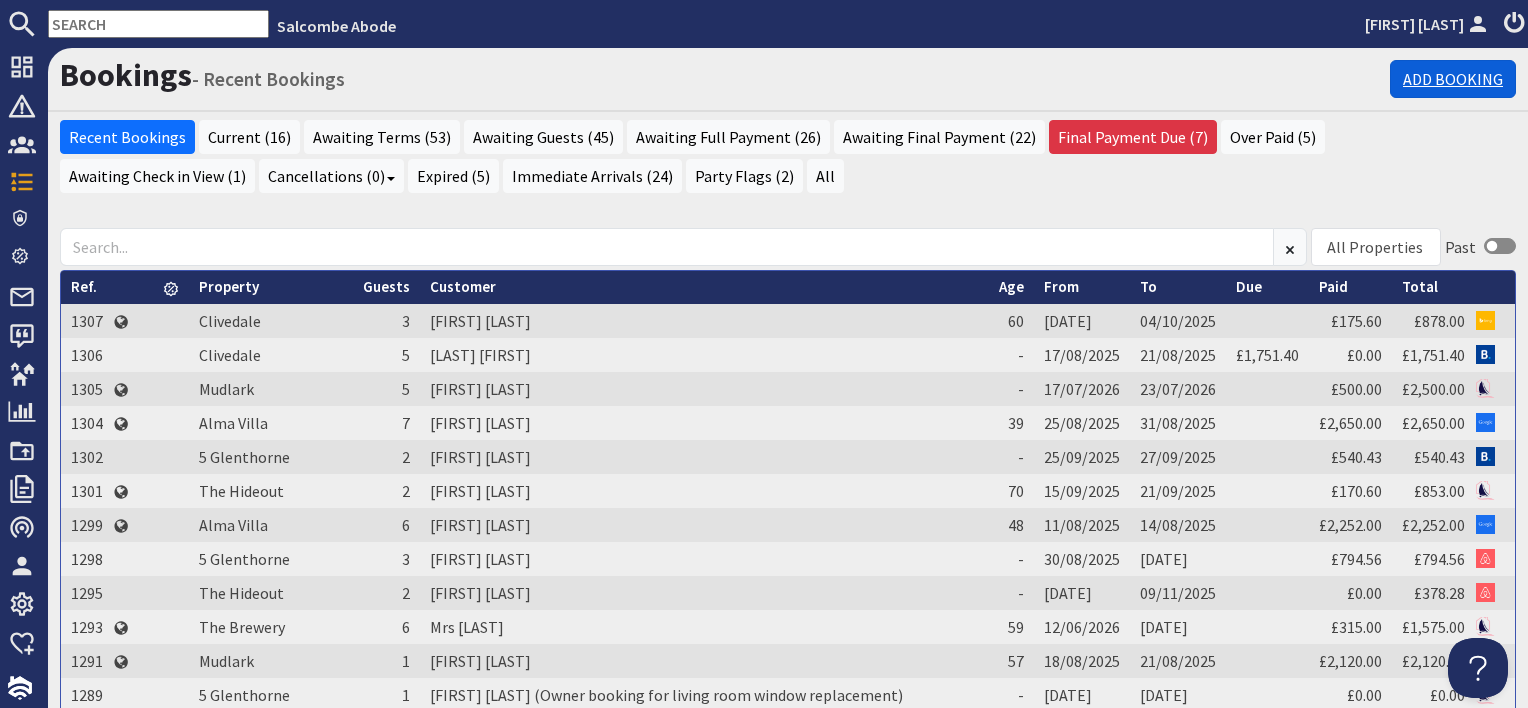 click on "Add Booking" at bounding box center [1453, 79] 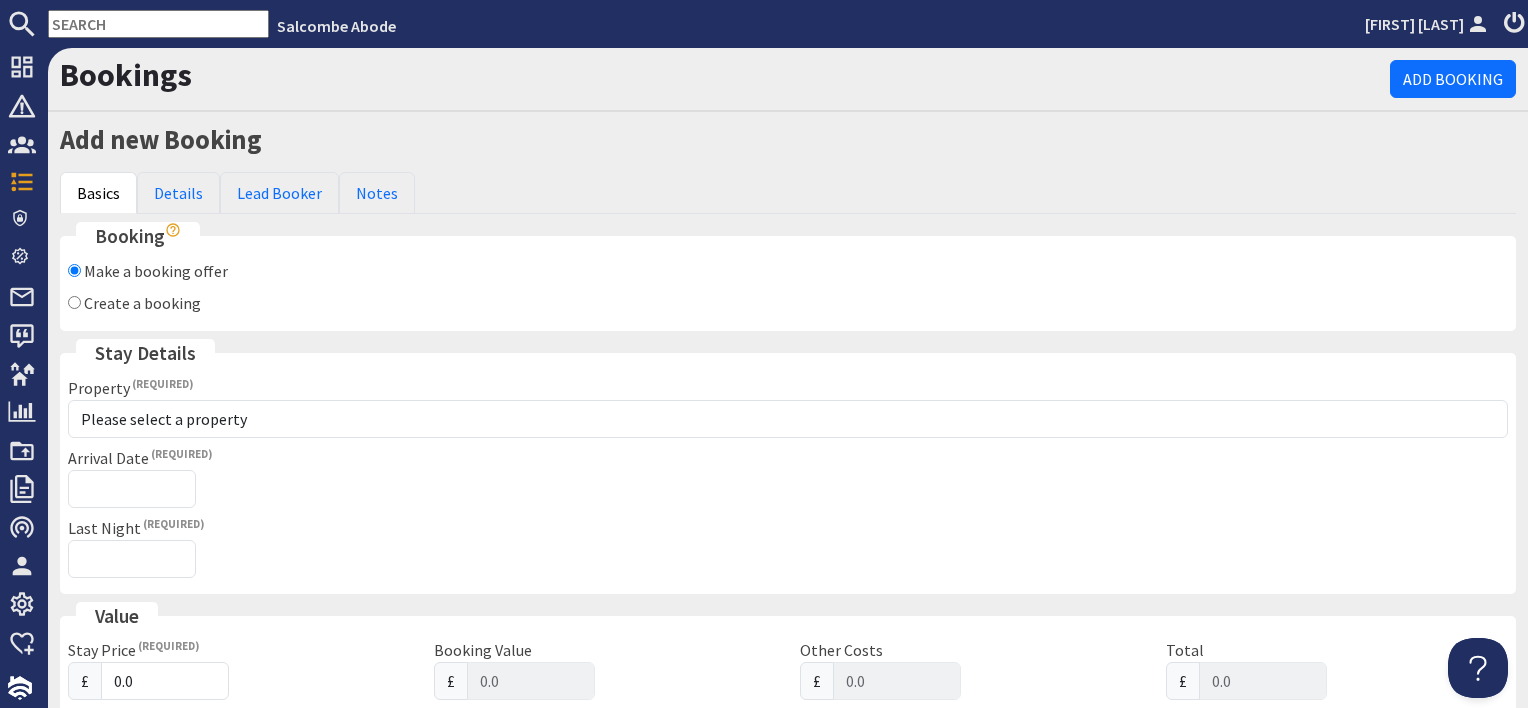 scroll, scrollTop: 0, scrollLeft: 0, axis: both 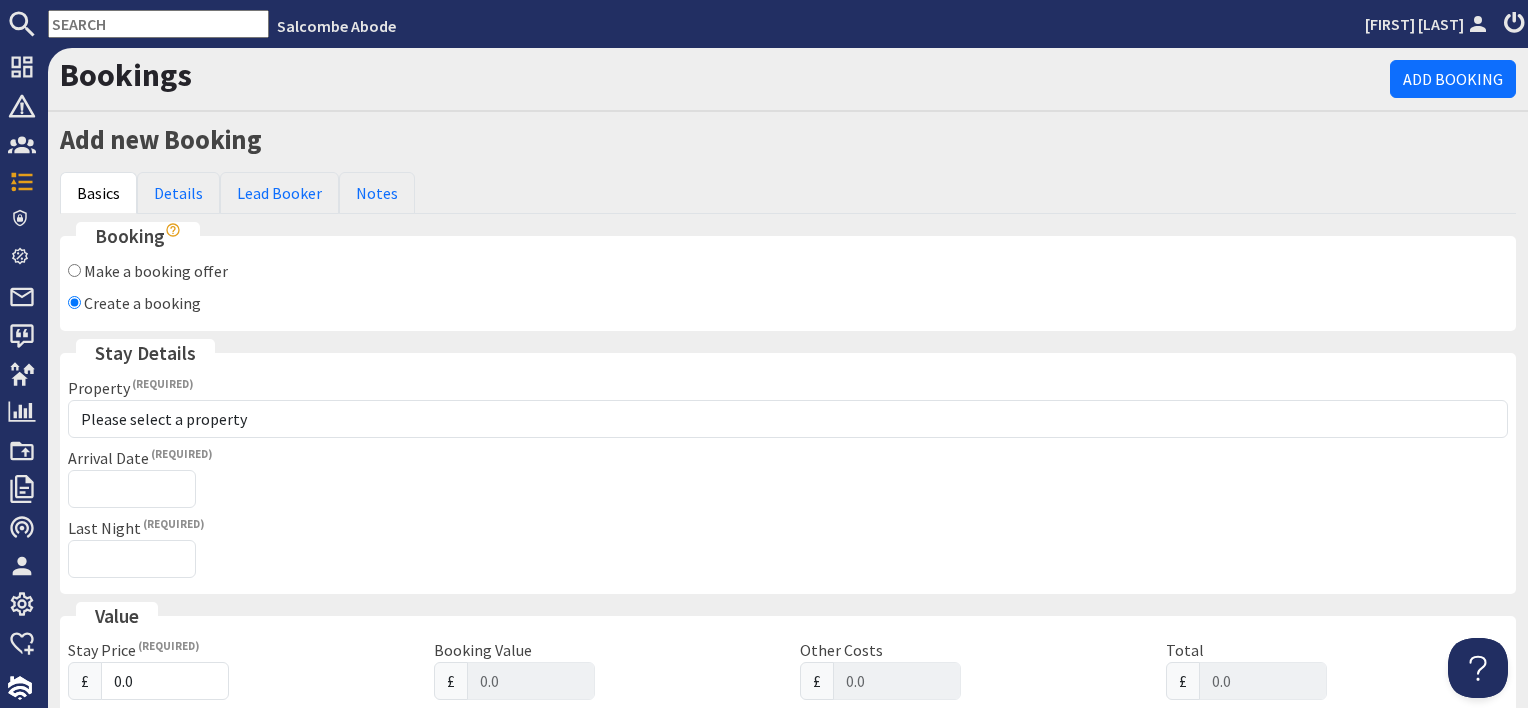 checkbox on "false" 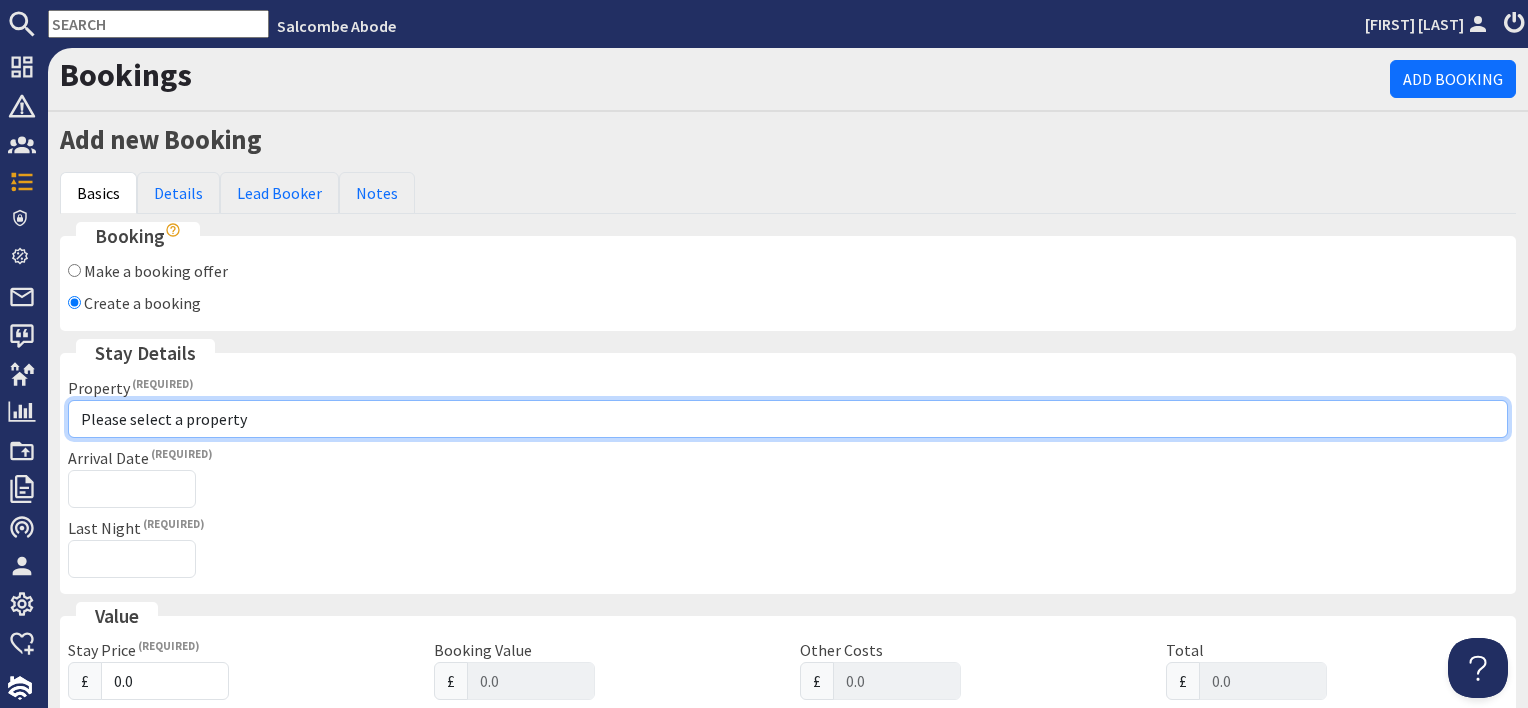 click on "Please select a property
[NUMBER] [STREET]
[NUMBER] [STREET]
[NUMBER] [STREET]
[NUMBER] [STREET]
[NUMBER] [STREET]
[NUMBER] [STREET]
[NAME]
[NAME]
[NAME]
[NAME]
[NAME]
[NAME]
[NAME]
[NAME]
[NAME]
[NAME]
[NAME]
[NAME]
[NAME]
[NAME]
[NAME]
[NAME]
[NAME]
[NAME]
[NAME]
[NAME]
[NAME]
[NAME] - DO NOT USE" at bounding box center (788, 419) 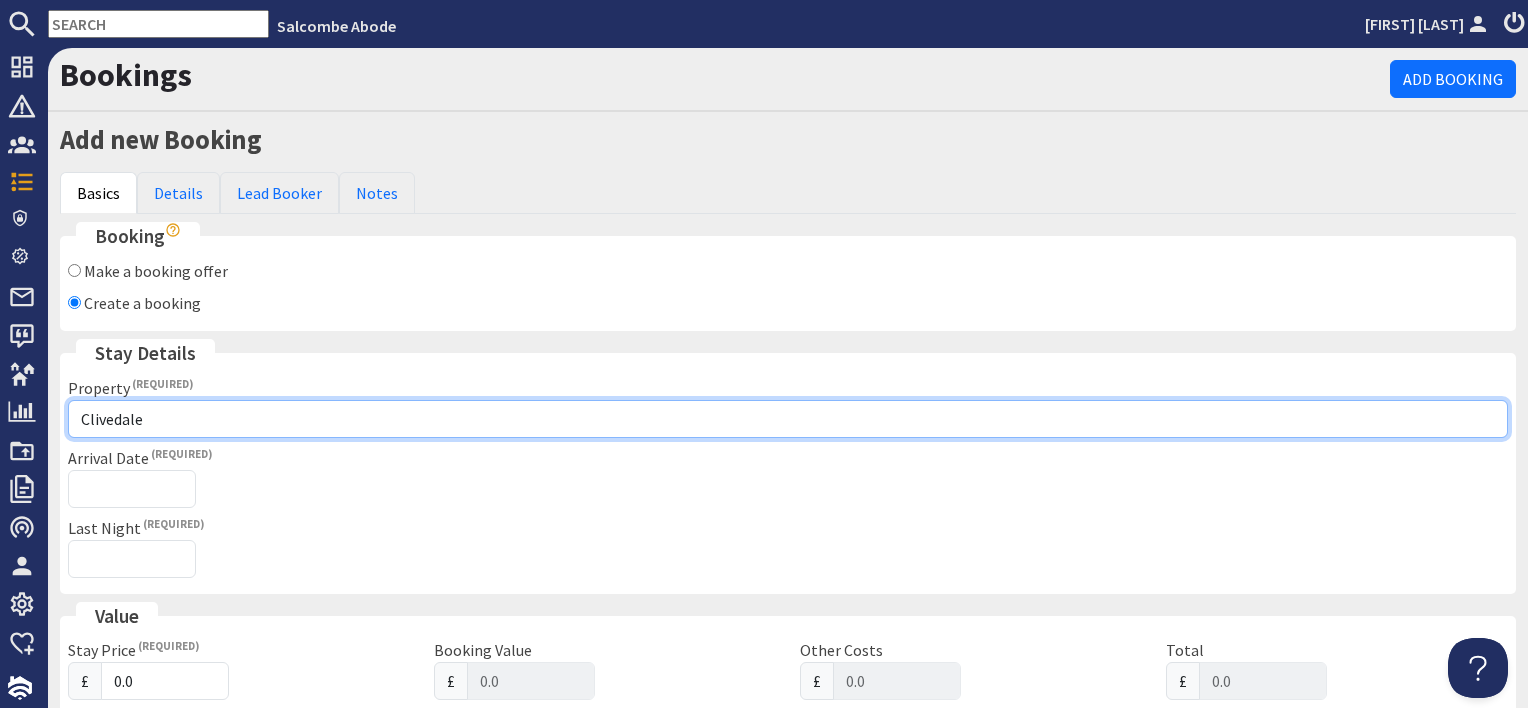 click on "Please select a property
[NUMBER] [STREET]
[NUMBER] [STREET]
[NUMBER] [STREET]
[NUMBER] [STREET]
[NUMBER] [STREET]
[NUMBER] [STREET]
[NAME]
[NAME]
[NAME]
[NAME]
[NAME]
[NAME]
[NAME]
[NAME]
[NAME]
[NAME]
[NAME]
[NAME]
[NAME]
[NAME]
[NAME]
[NAME]
[NAME]
[NAME]
[NAME]
[NAME]
[NAME]
[NAME] - DO NOT USE" at bounding box center (788, 419) 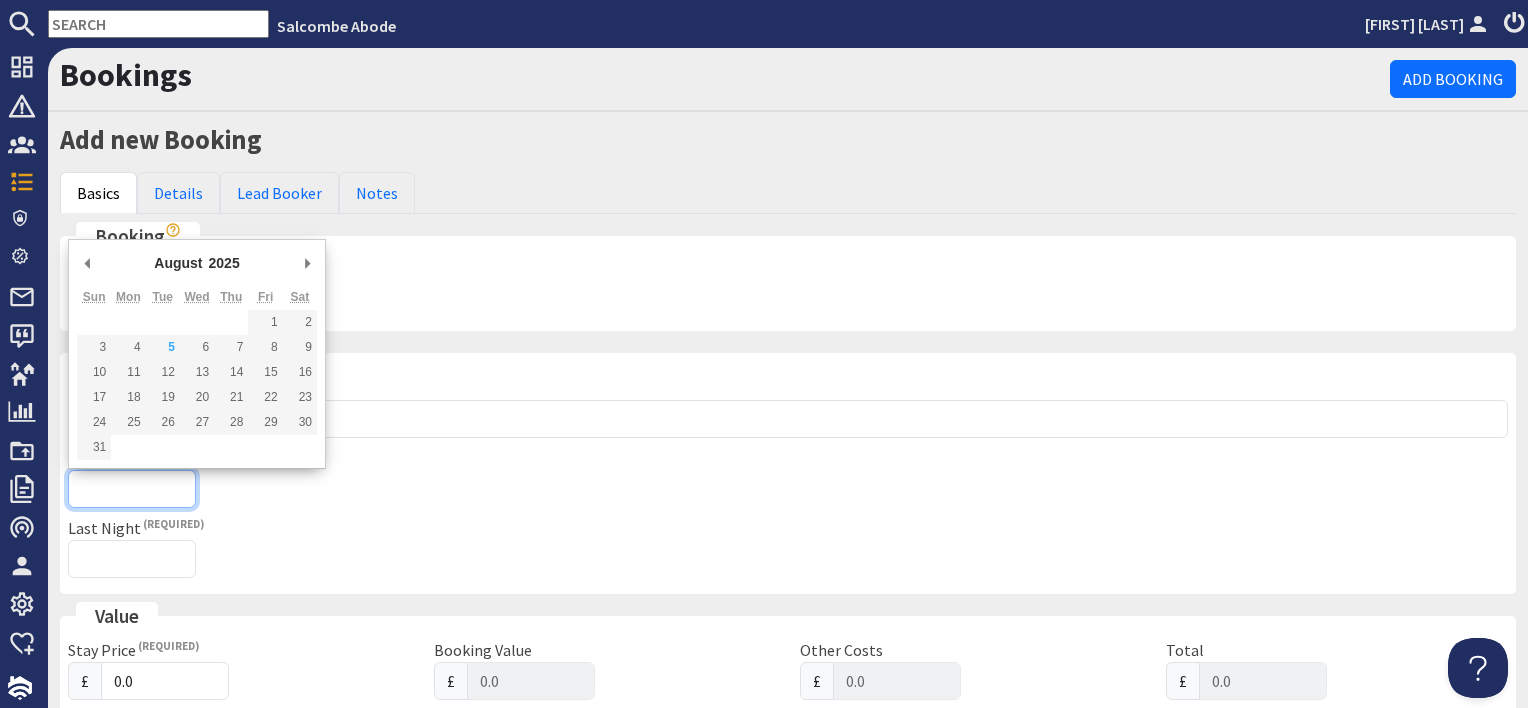 click on "Arrival Date" at bounding box center [132, 489] 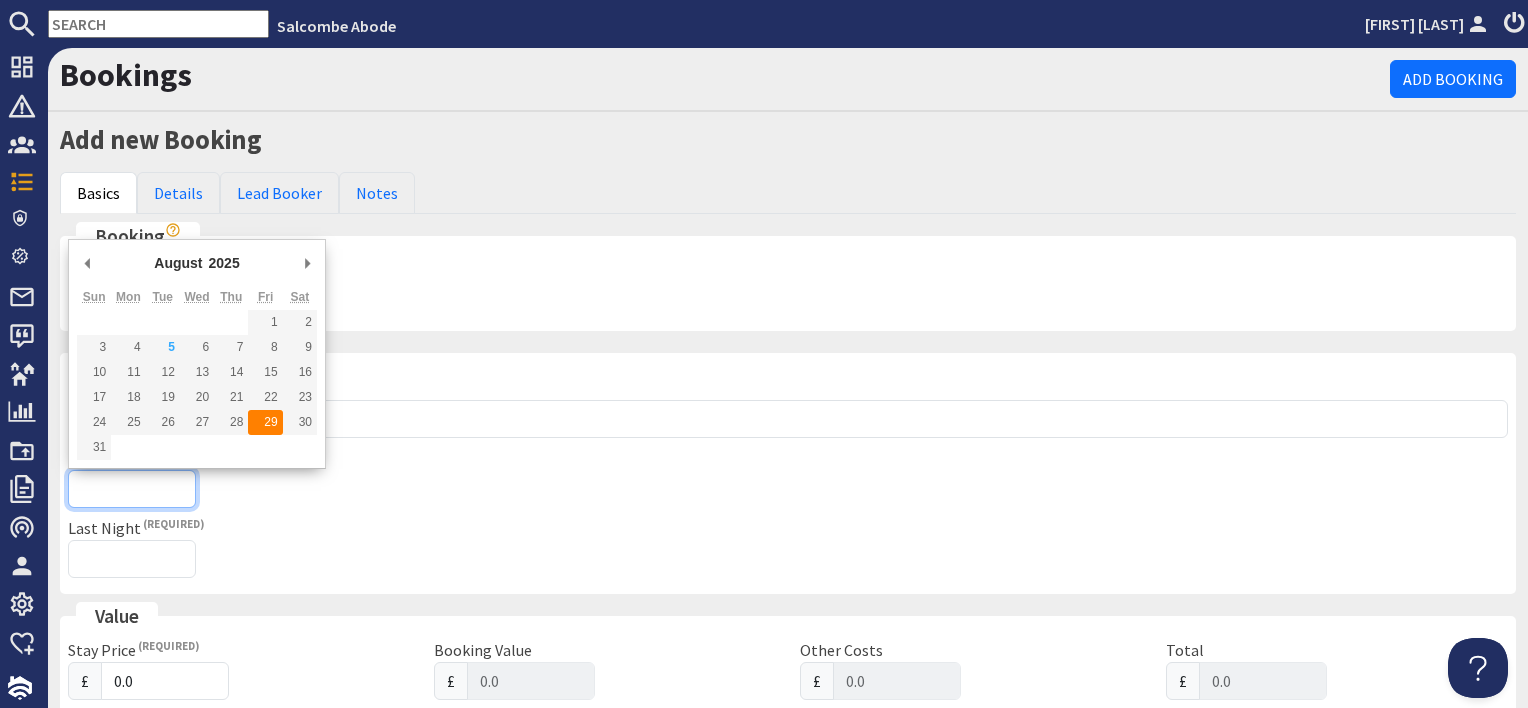 type on "29/08/2025" 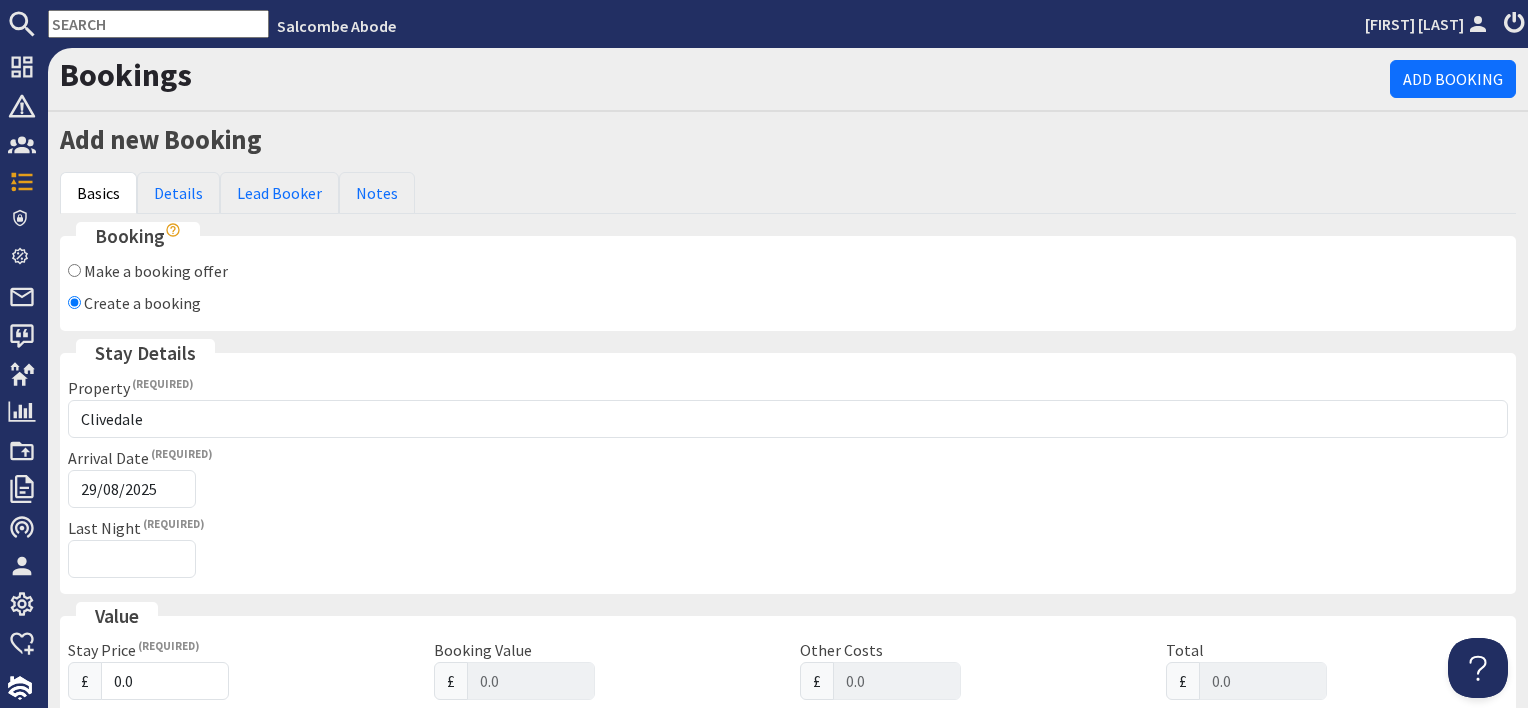 type on "[DATE]" 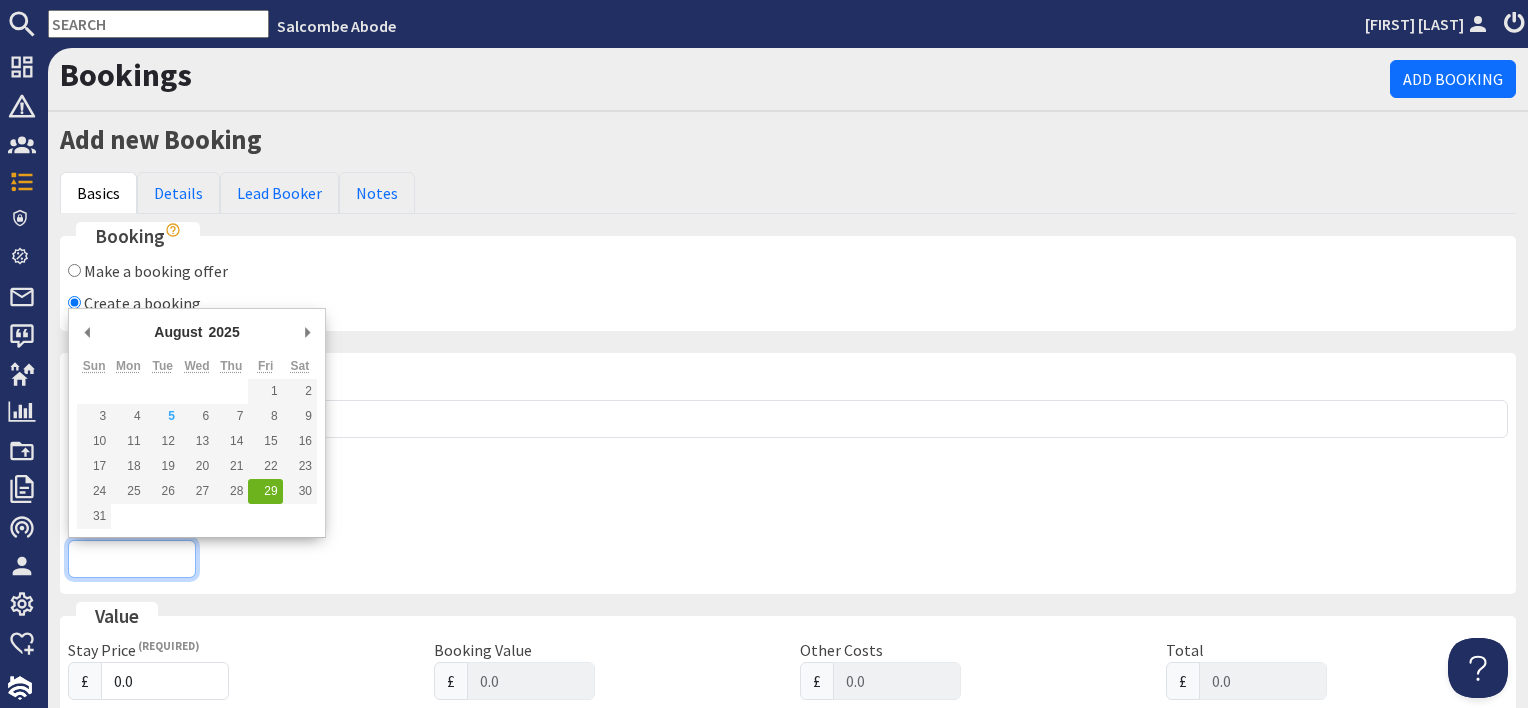 click on "Last Night" at bounding box center (132, 559) 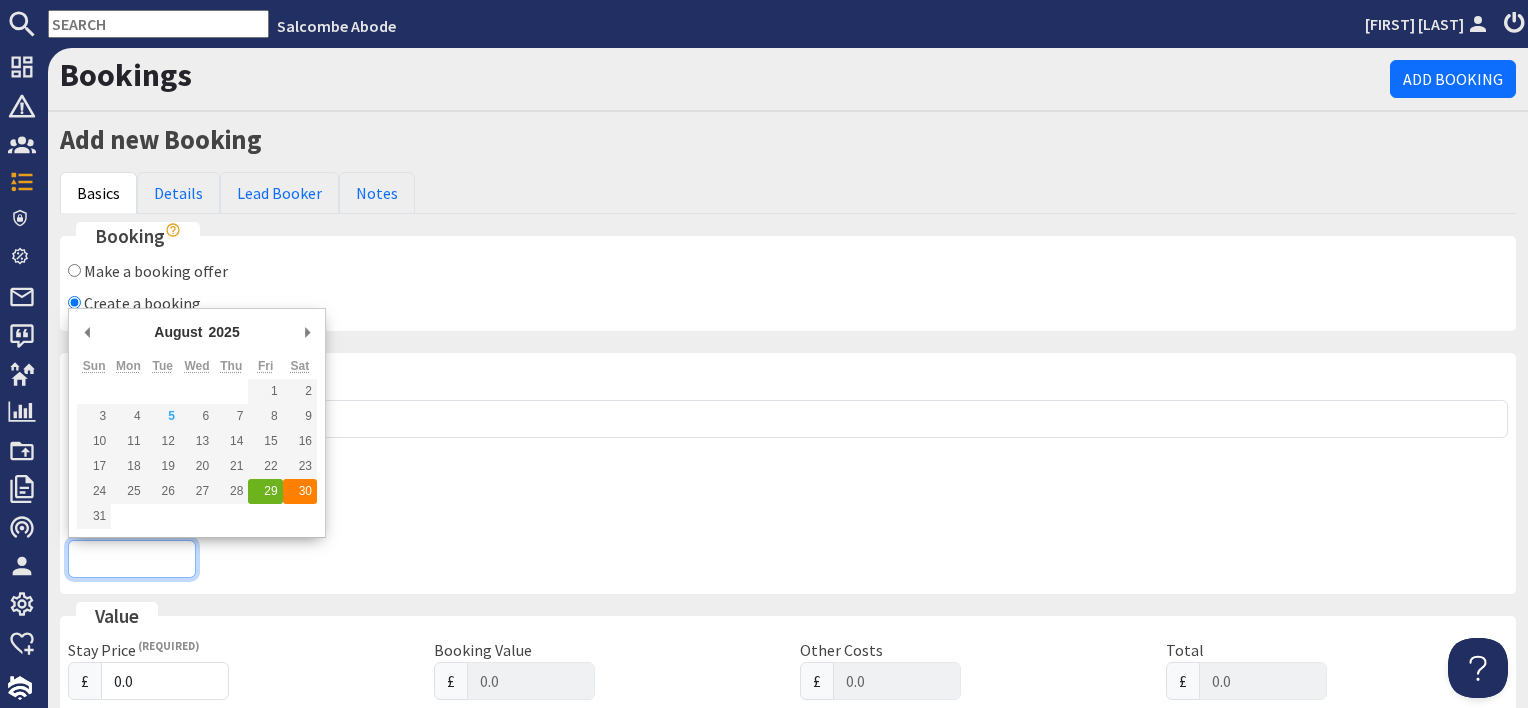 type on "30/08/2025" 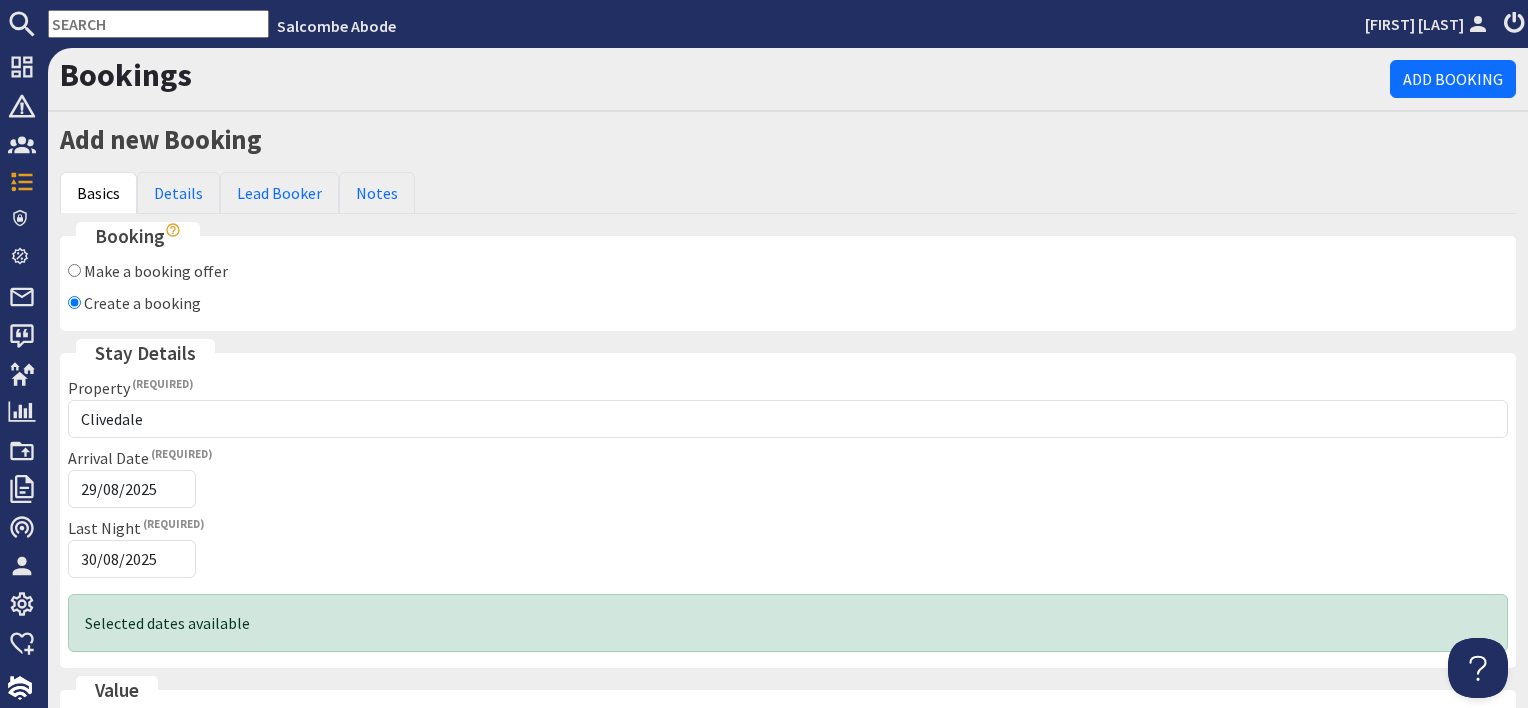 scroll, scrollTop: 300, scrollLeft: 0, axis: vertical 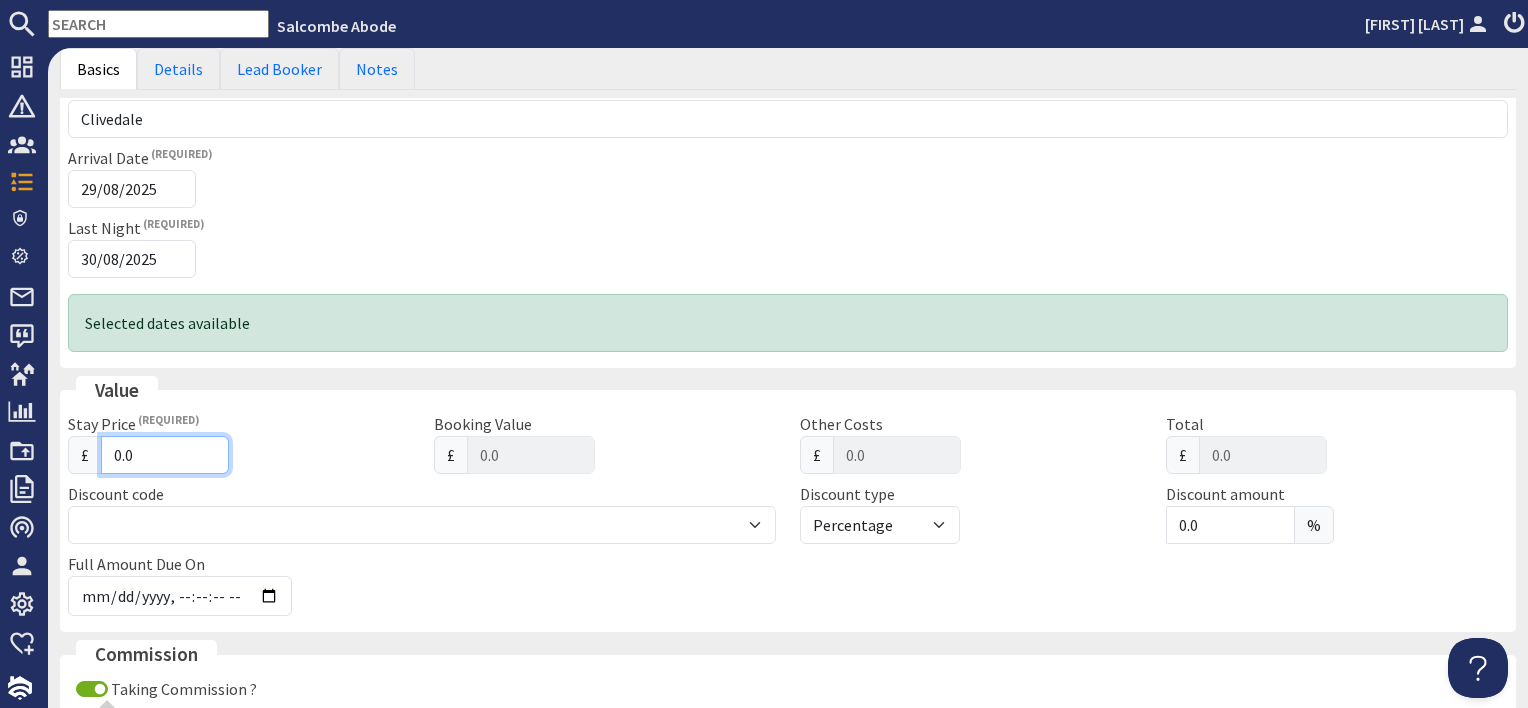 drag, startPoint x: 144, startPoint y: 451, endPoint x: 59, endPoint y: 452, distance: 85.00588 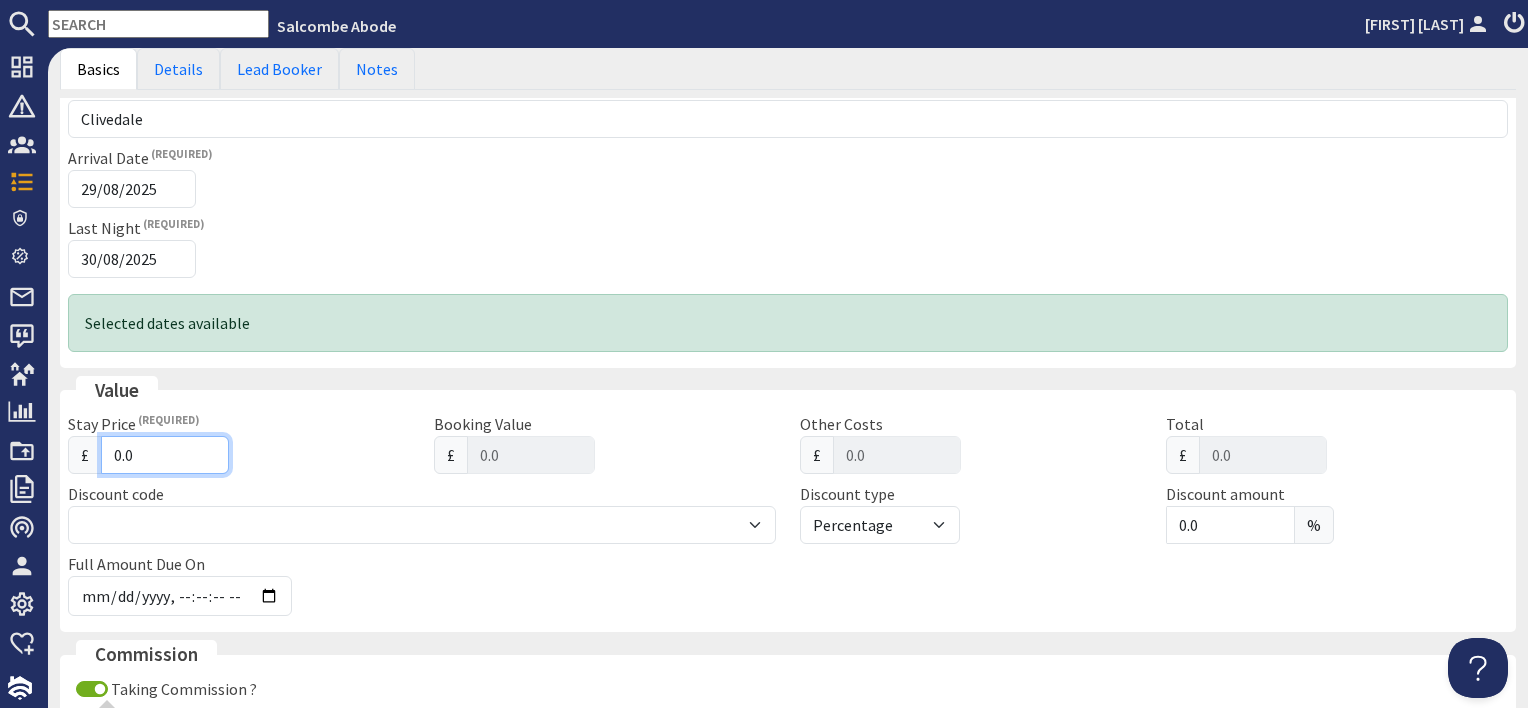 click on "Stay Price £ 0.0" at bounding box center (239, 443) 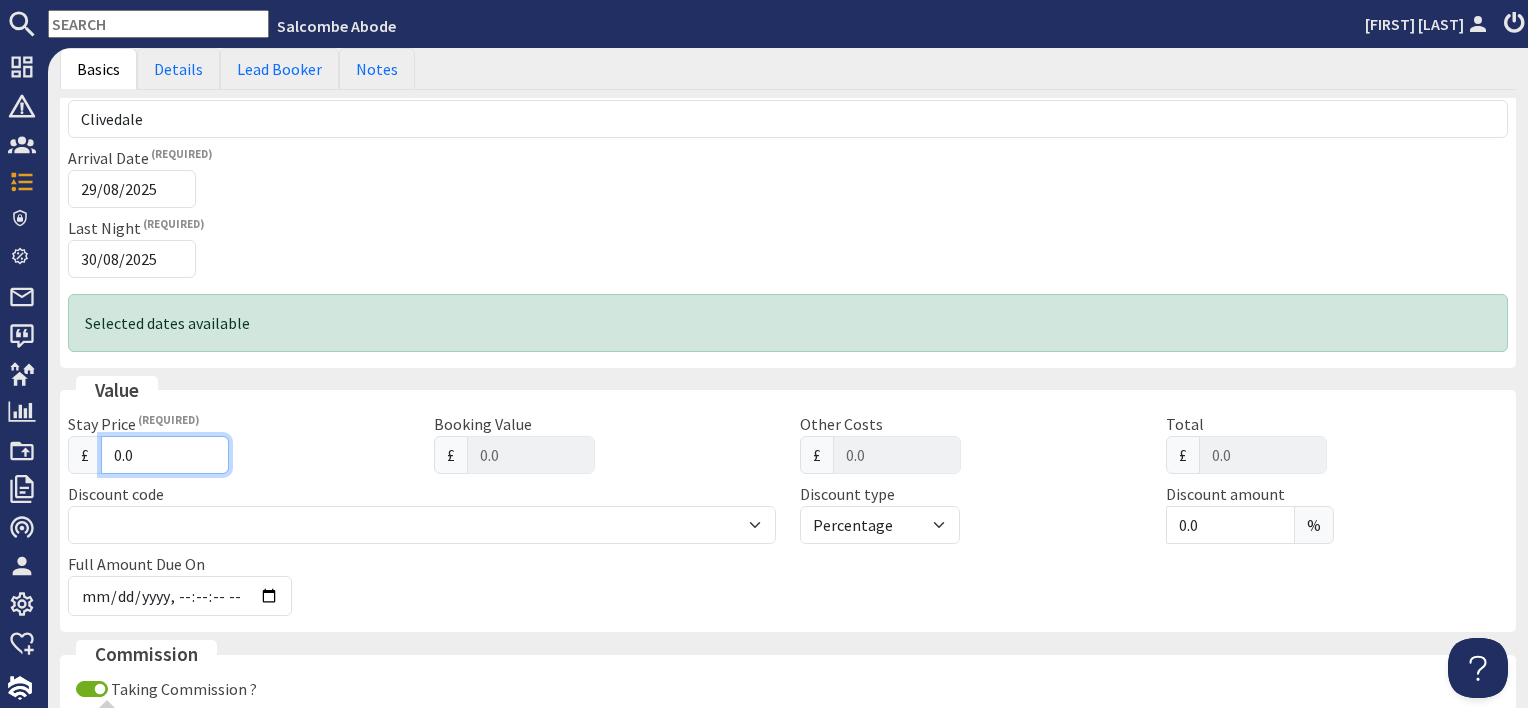 type on "7" 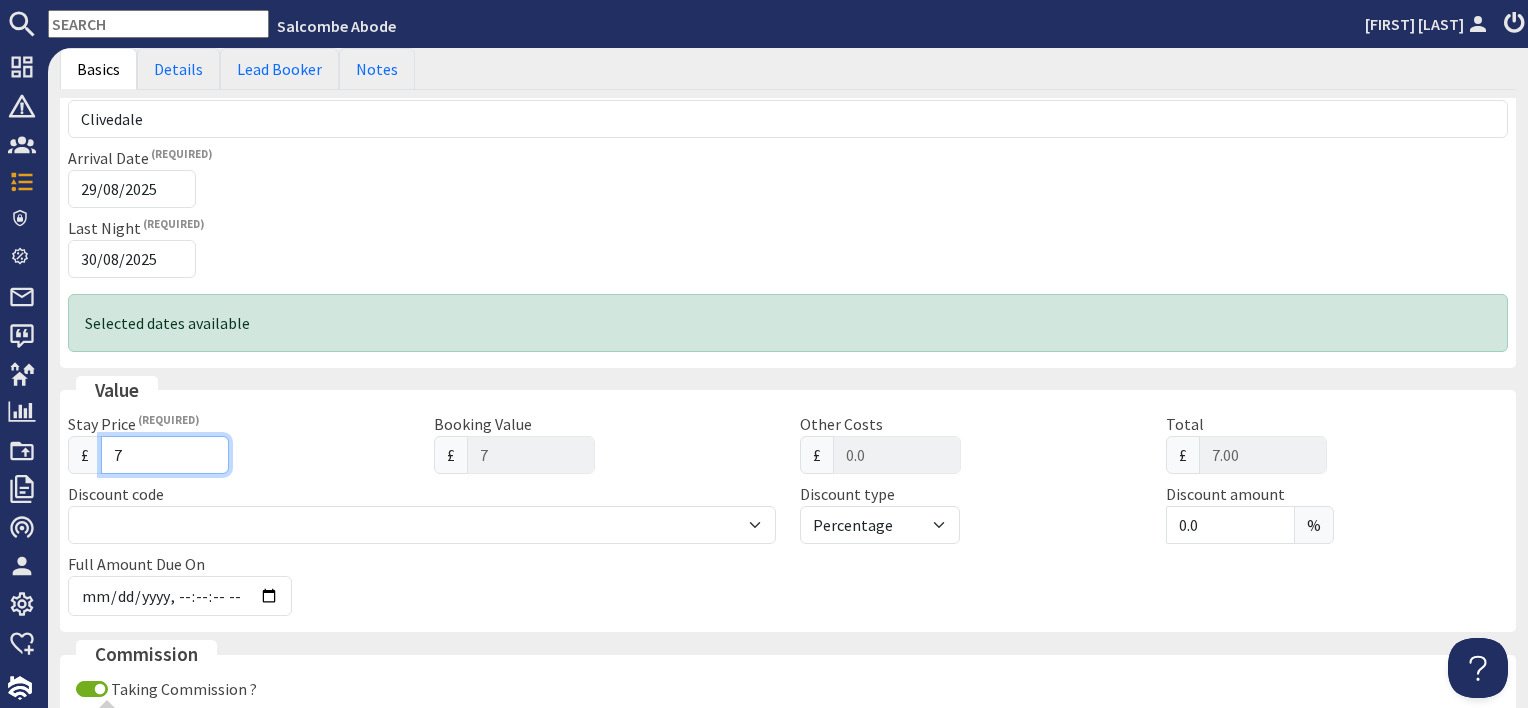 type on "73" 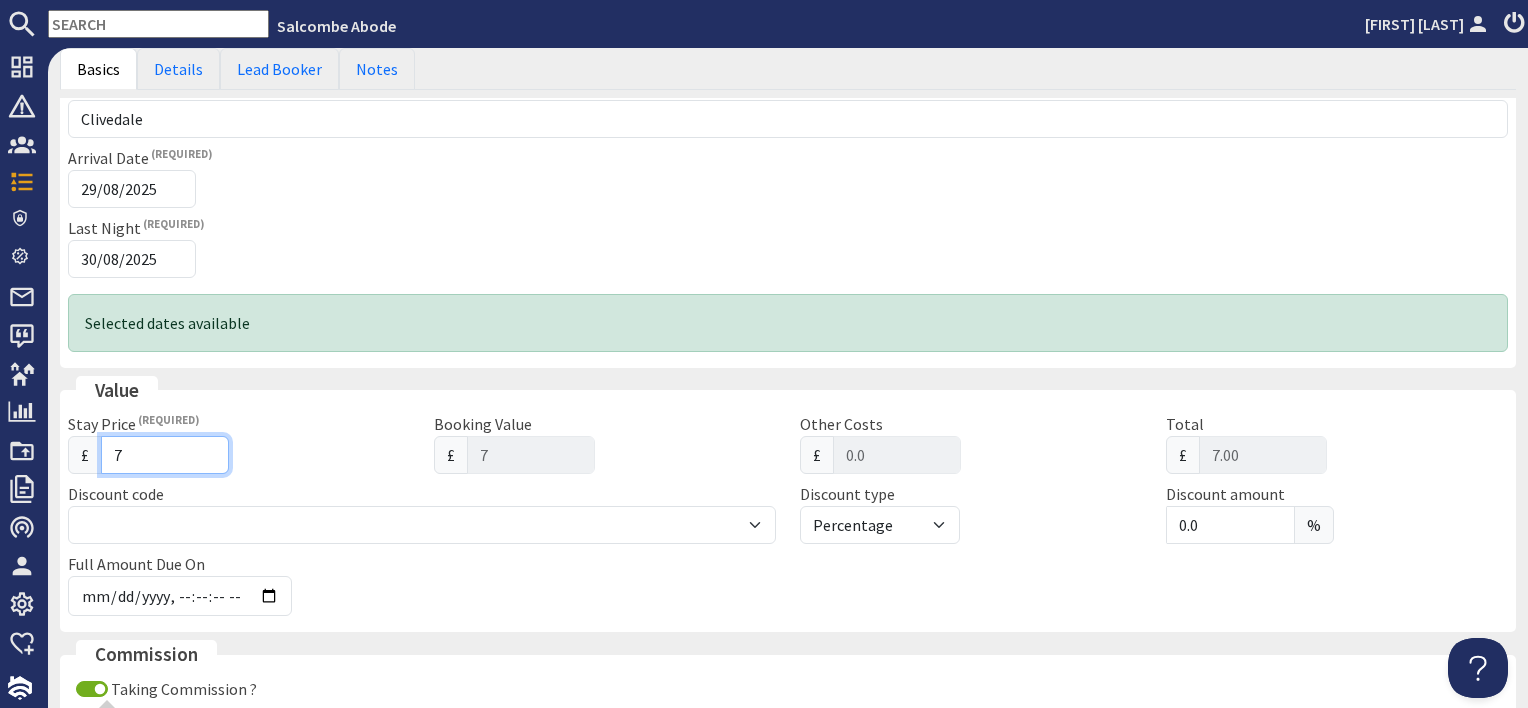 type on "73" 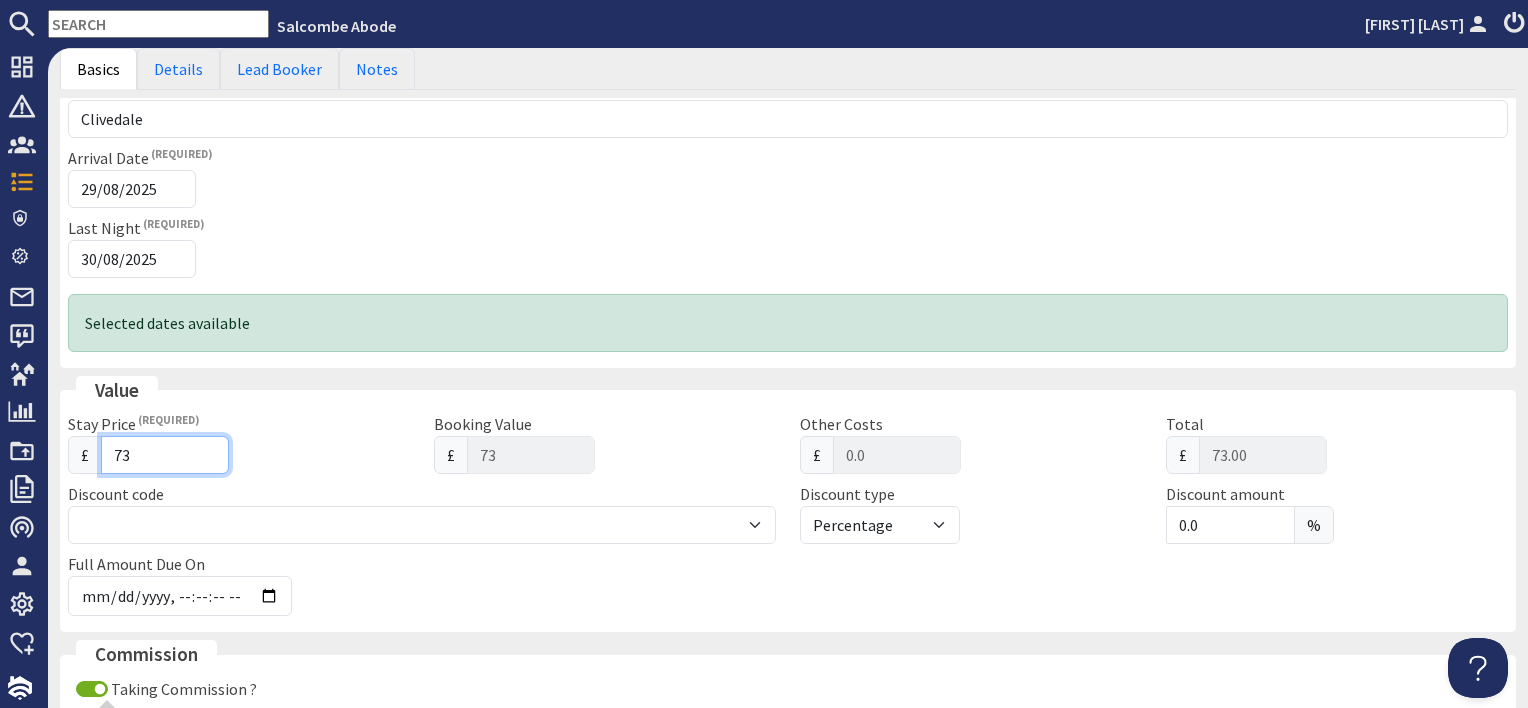type on "737" 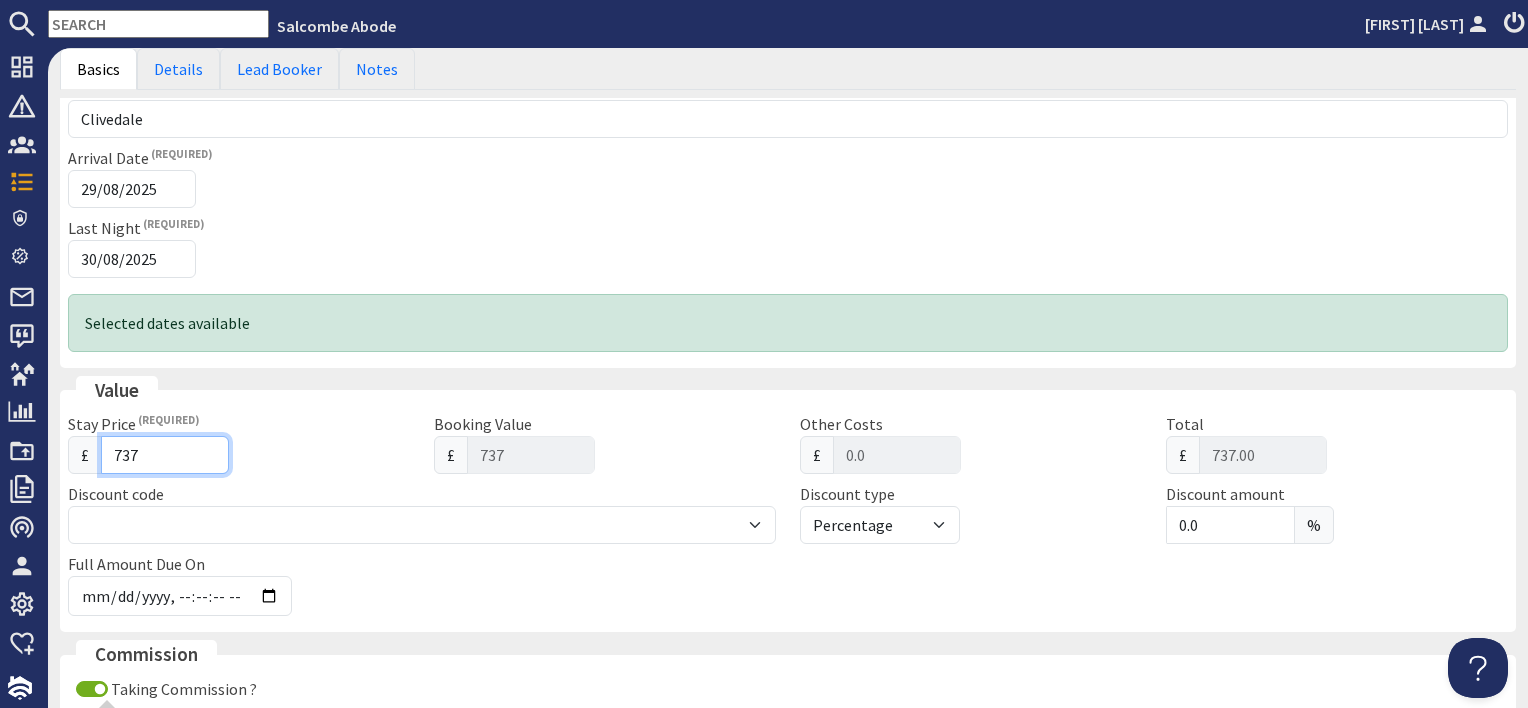 type on "737.4" 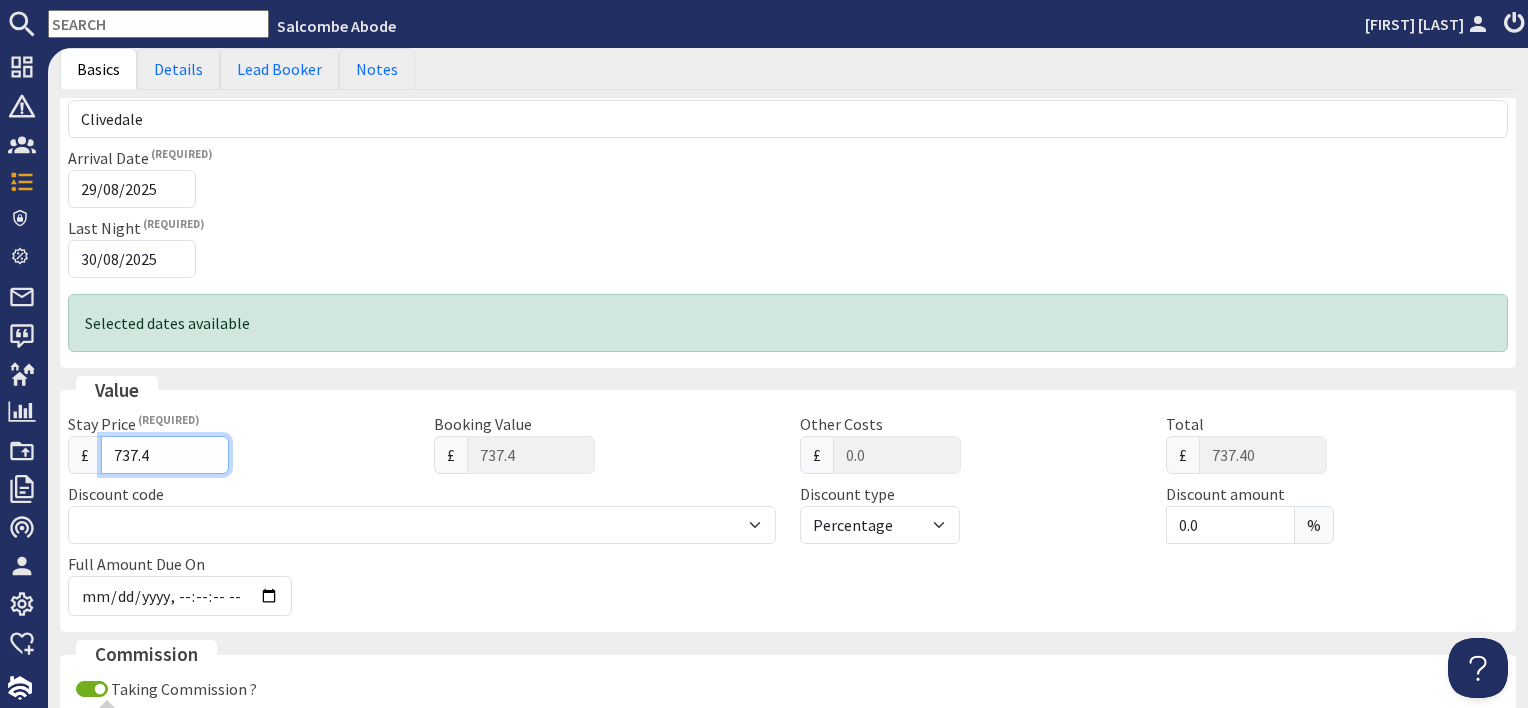 type on "737.46" 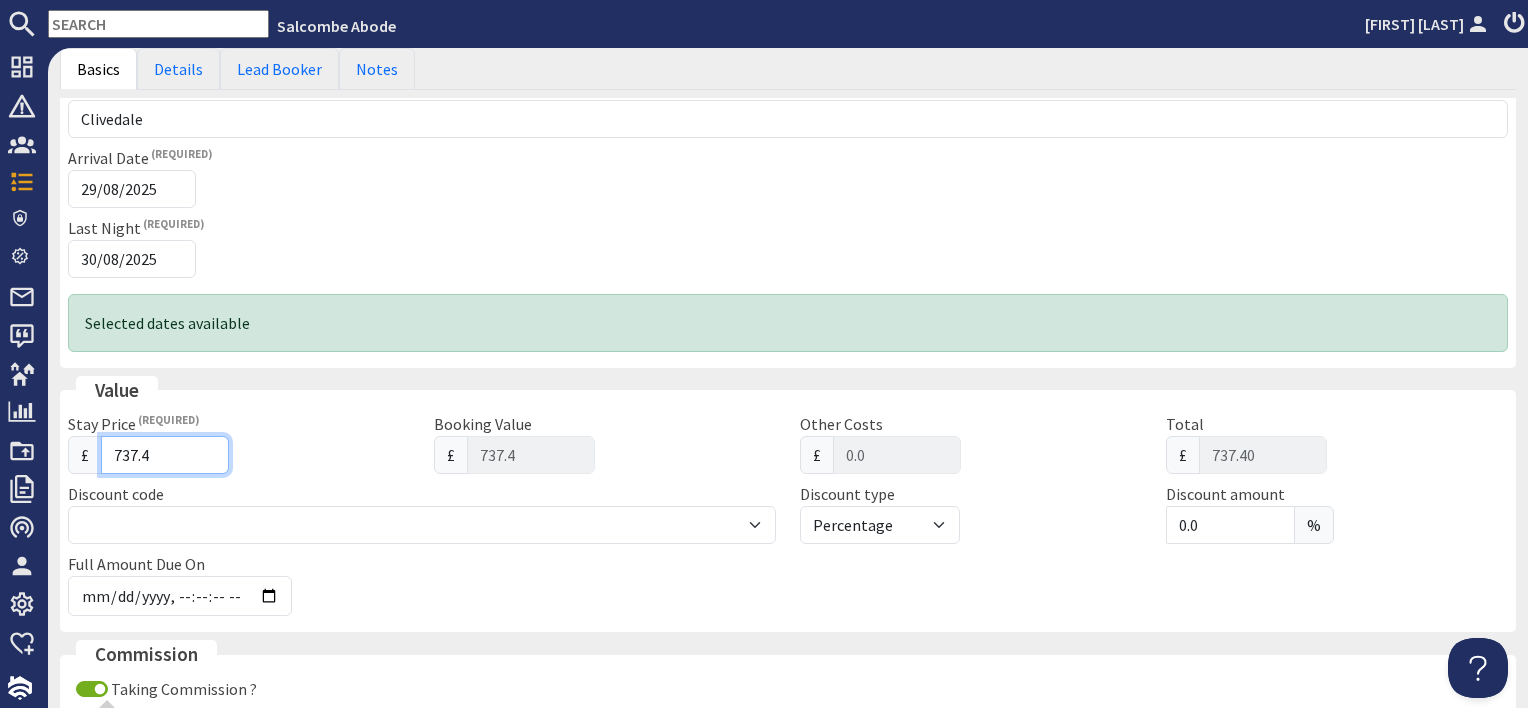 type on "737.46" 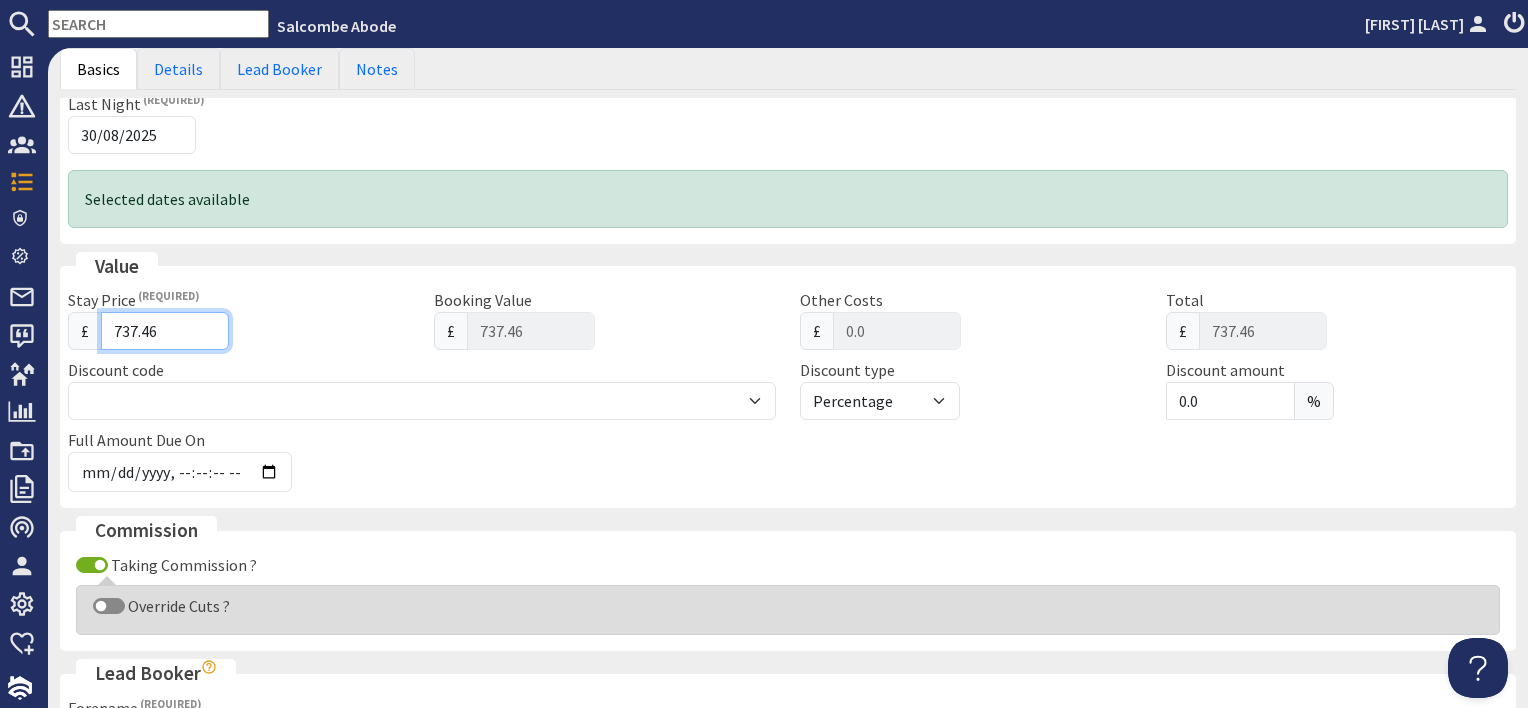 scroll, scrollTop: 700, scrollLeft: 0, axis: vertical 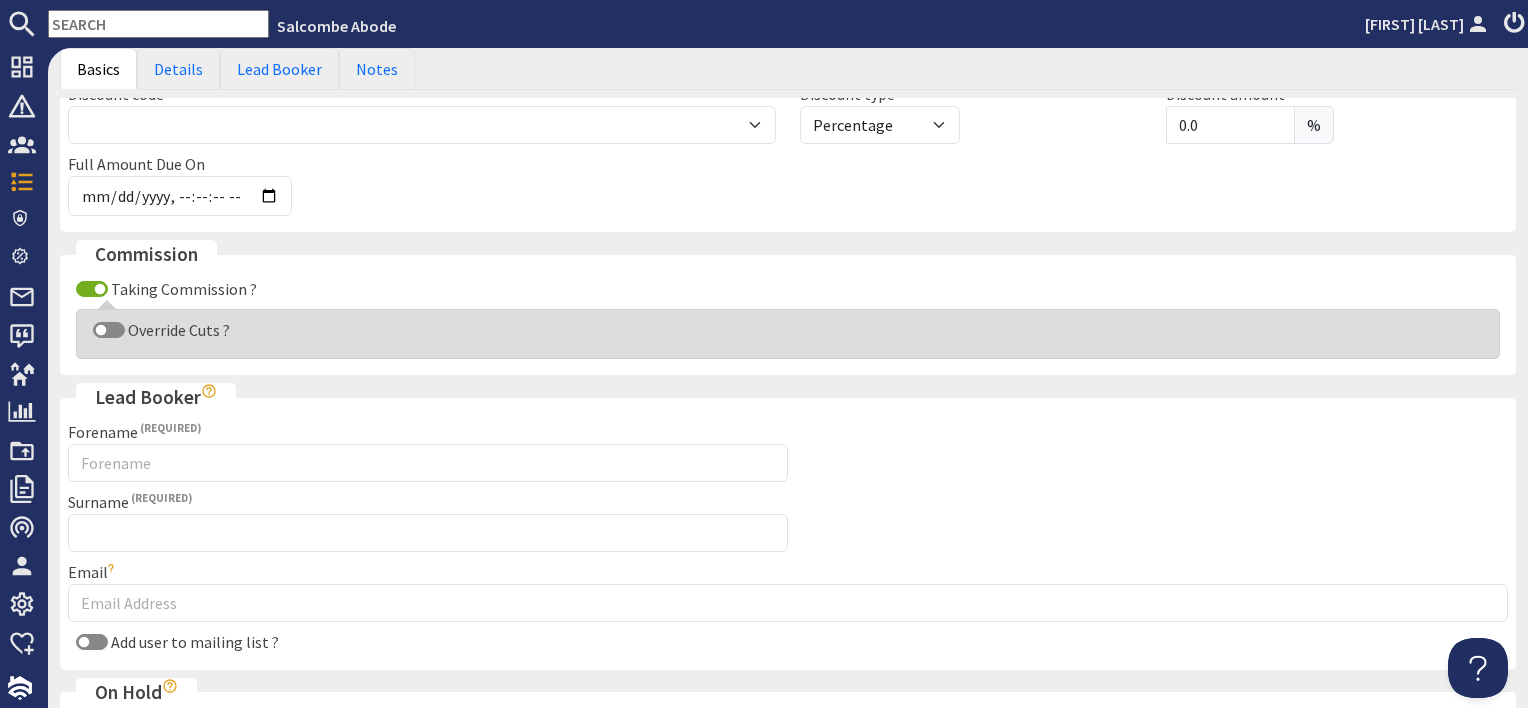 type on "737.46" 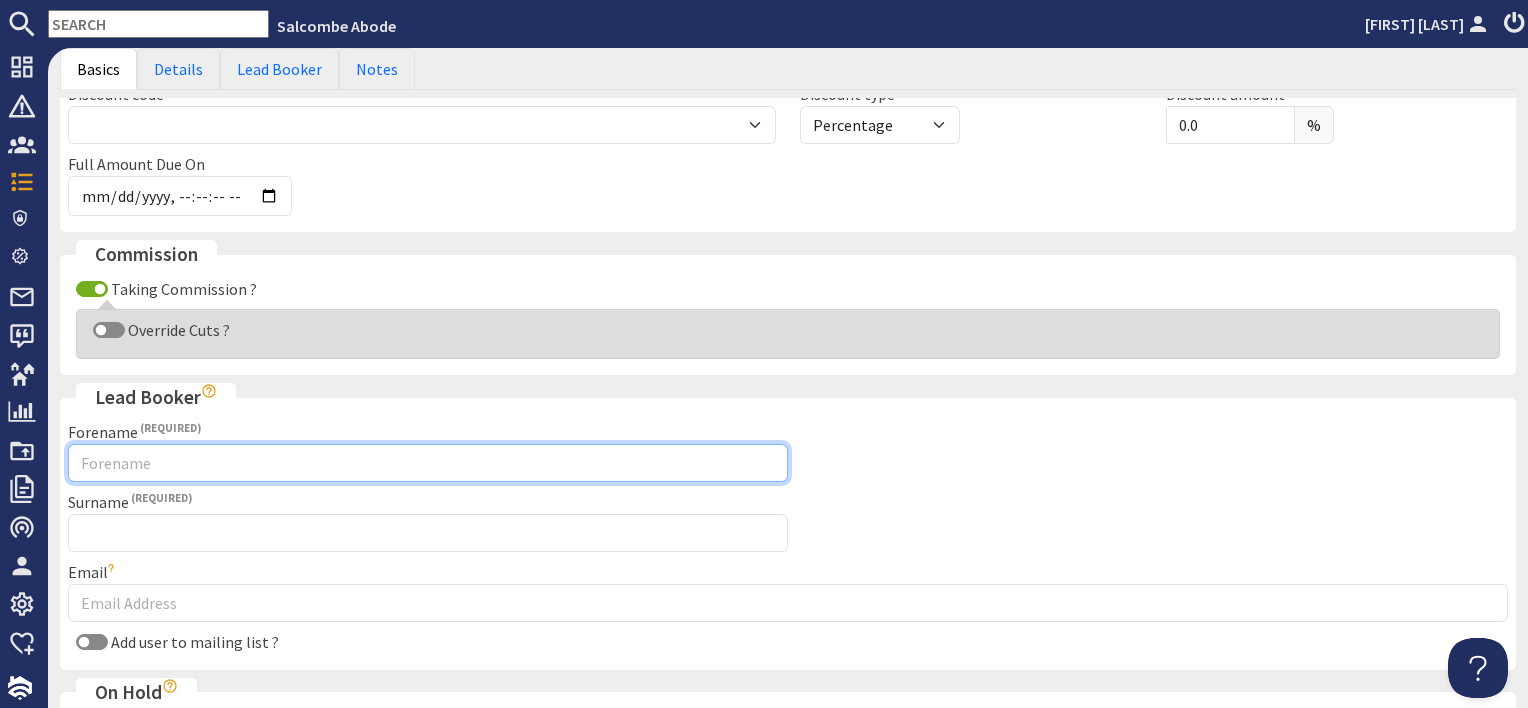 click on "Forename" at bounding box center (428, 463) 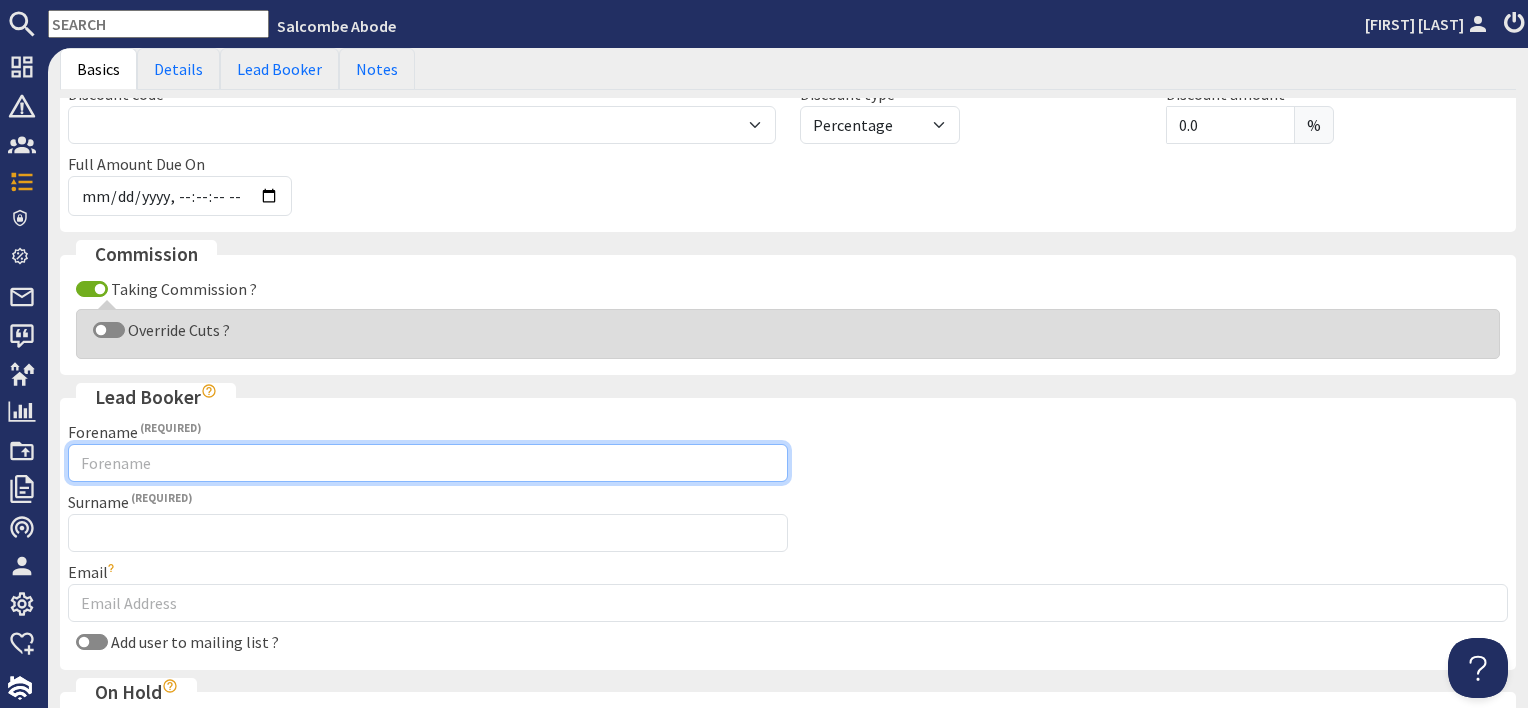 click on "Forename" at bounding box center (428, 463) 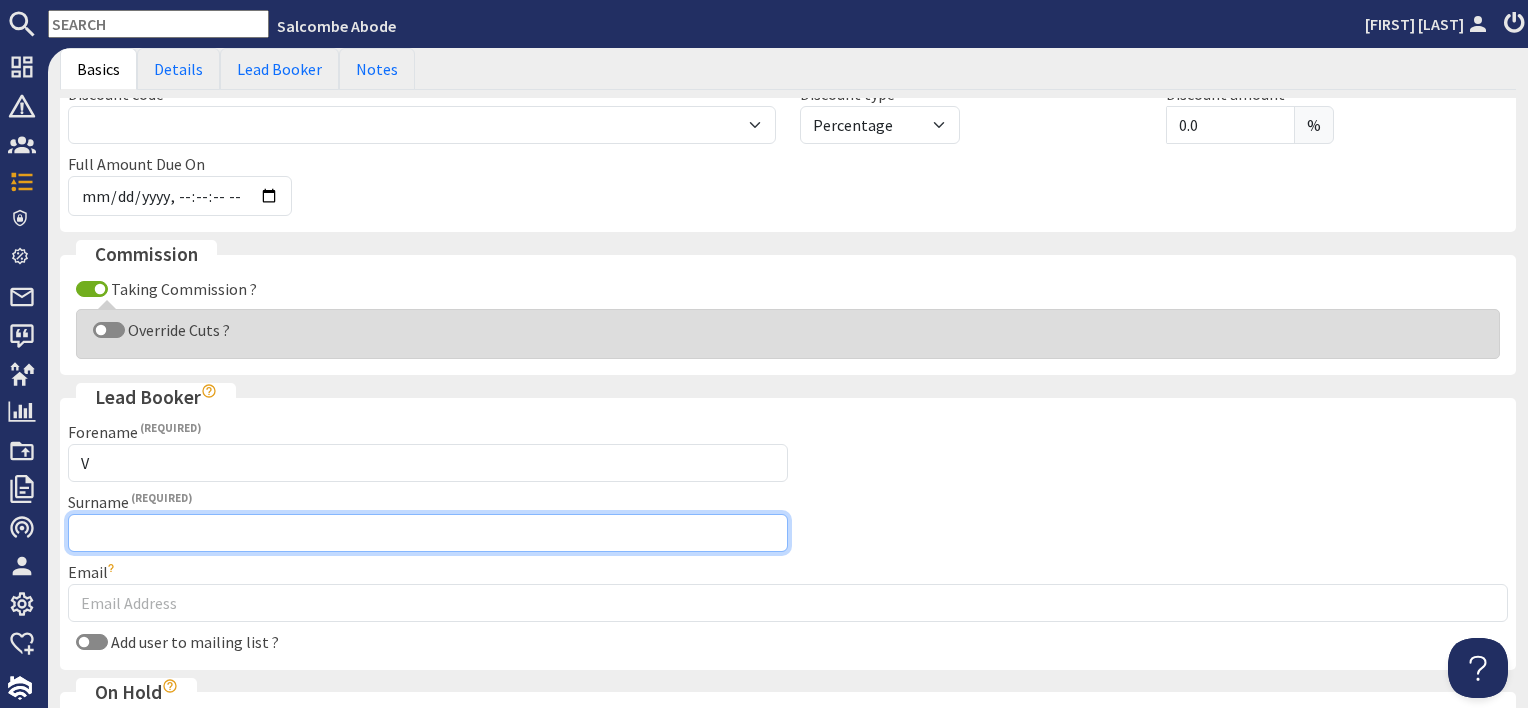 click on "Surname" at bounding box center [428, 533] 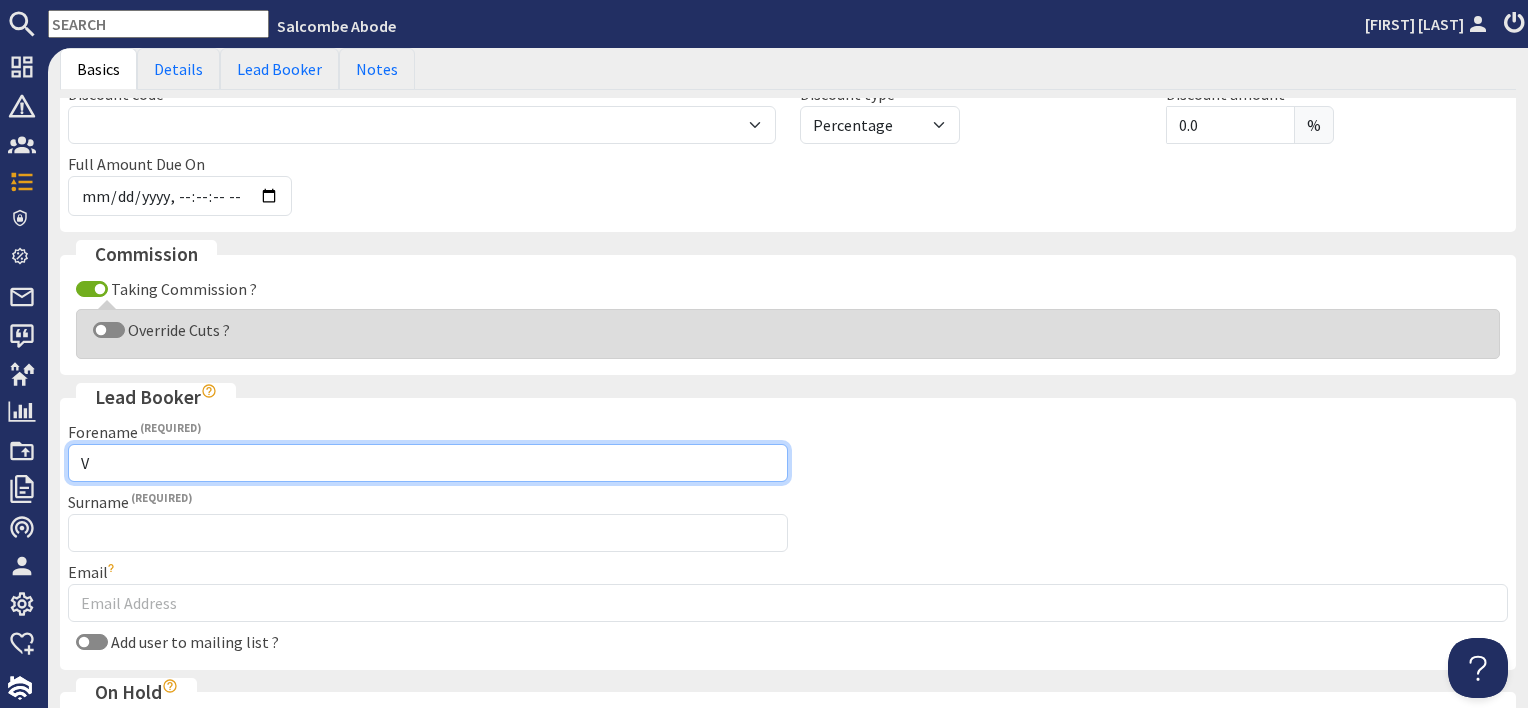 drag, startPoint x: 98, startPoint y: 458, endPoint x: 79, endPoint y: 458, distance: 19 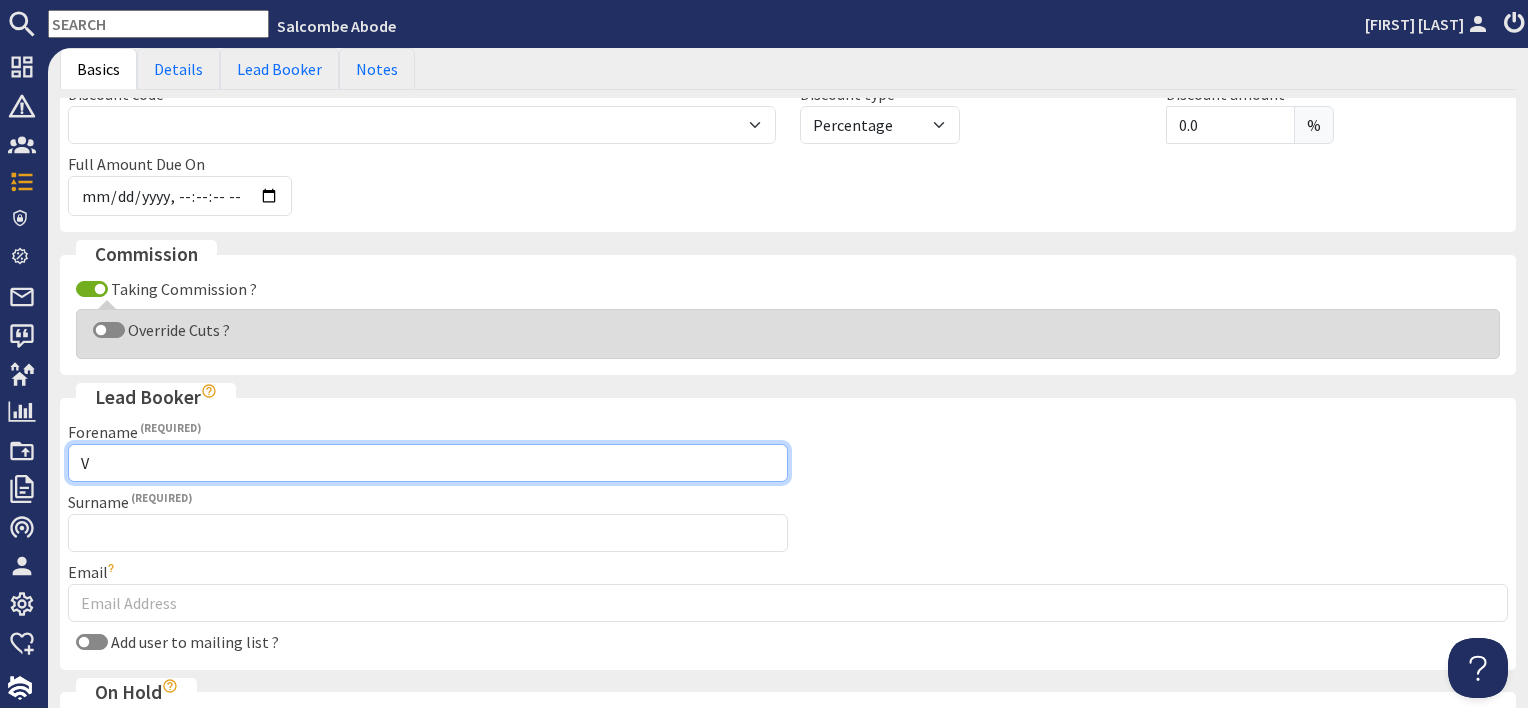 click on "V" at bounding box center (428, 463) 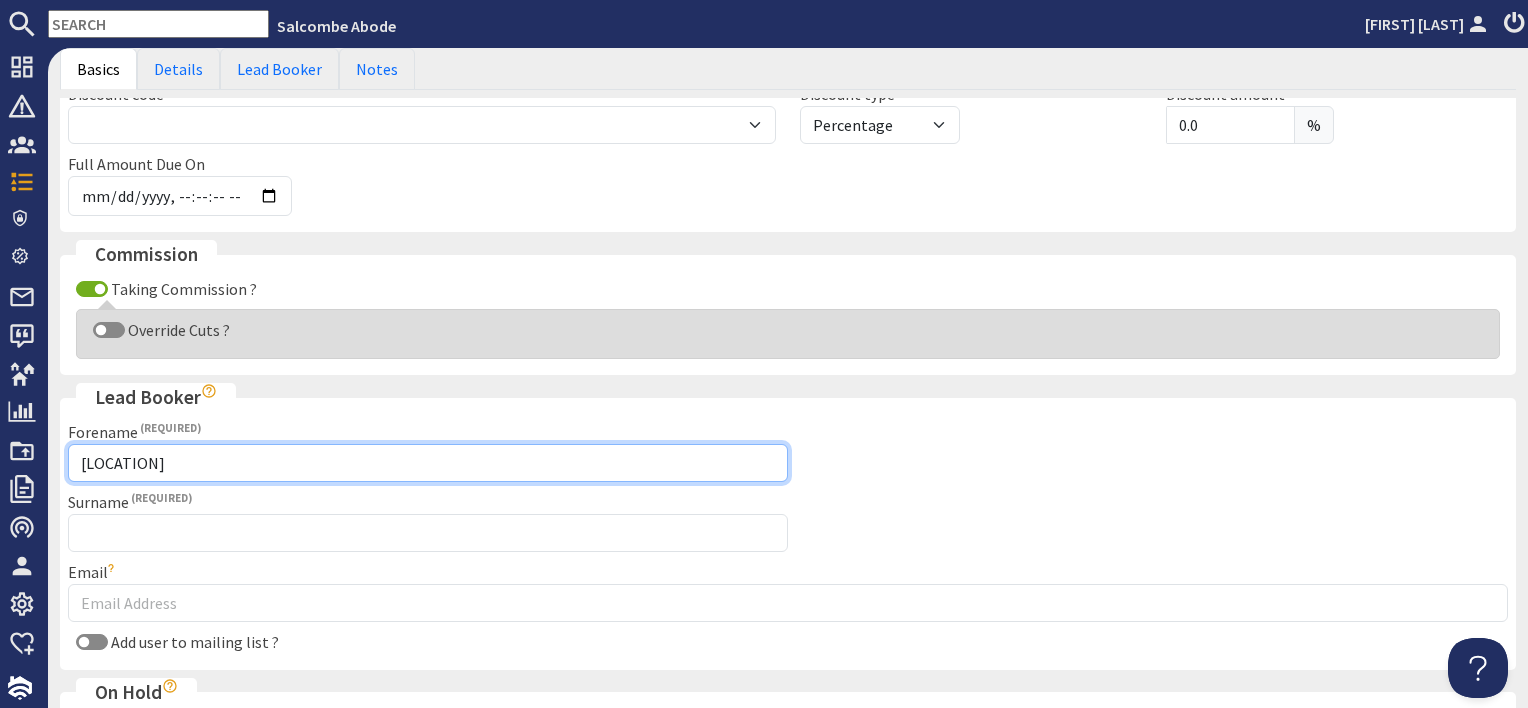 type on "[LOCATION]" 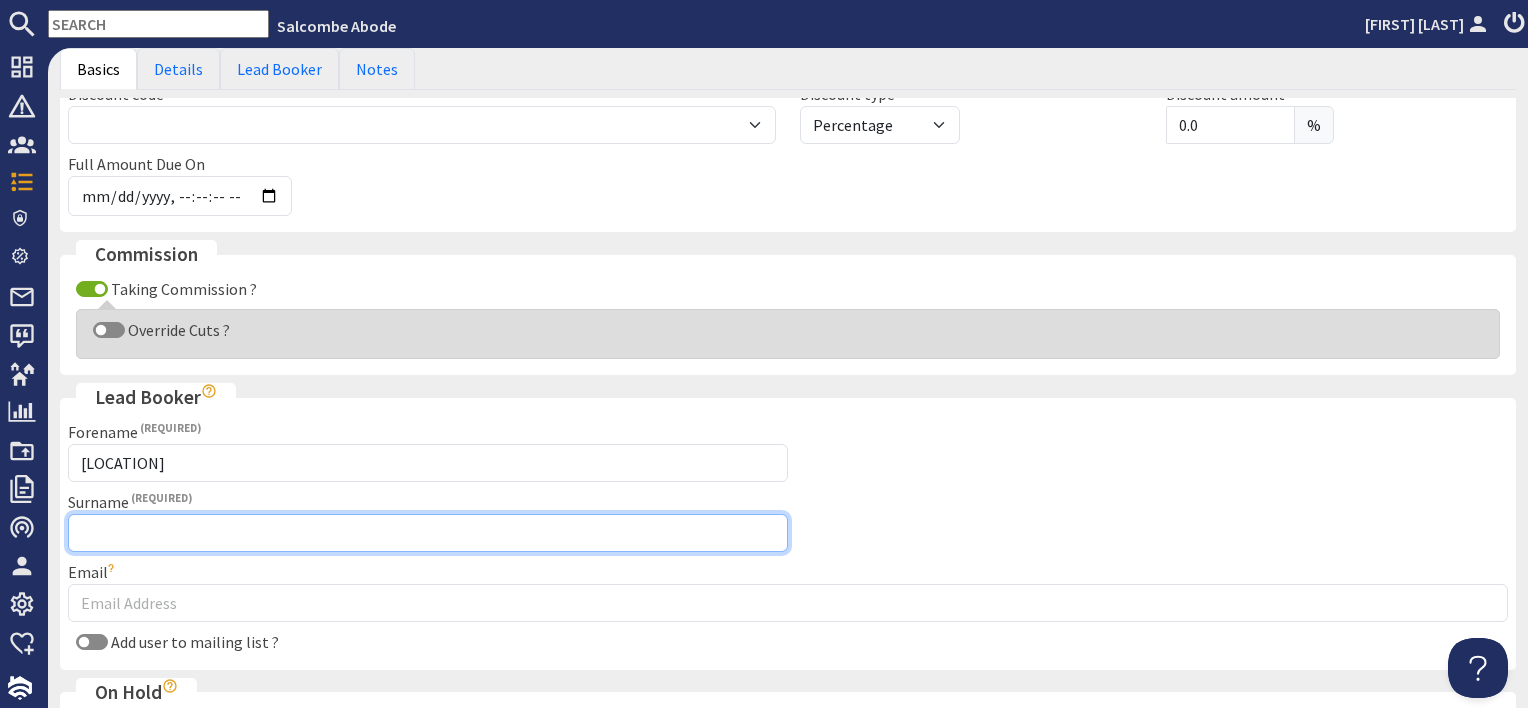 click on "Surname" at bounding box center (428, 533) 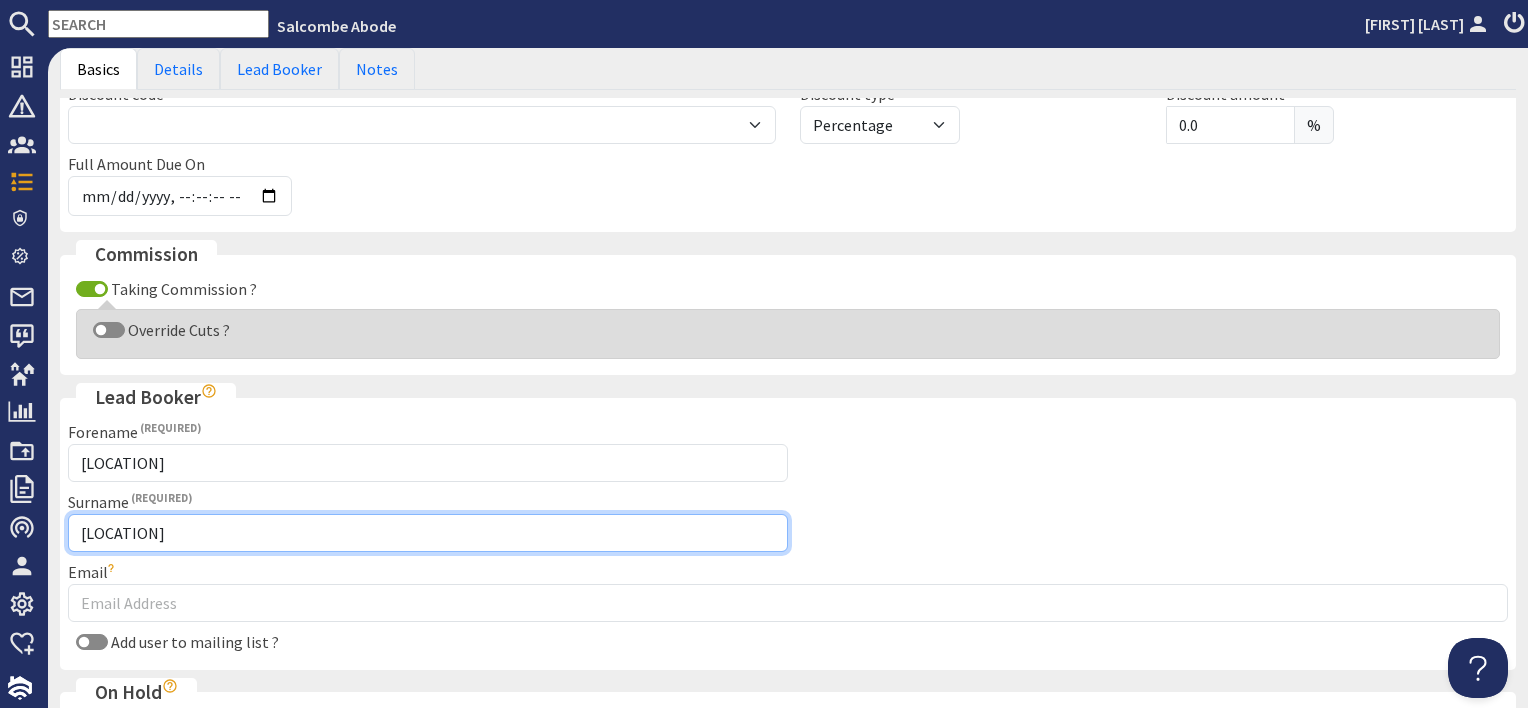 type on "[LOCATION]" 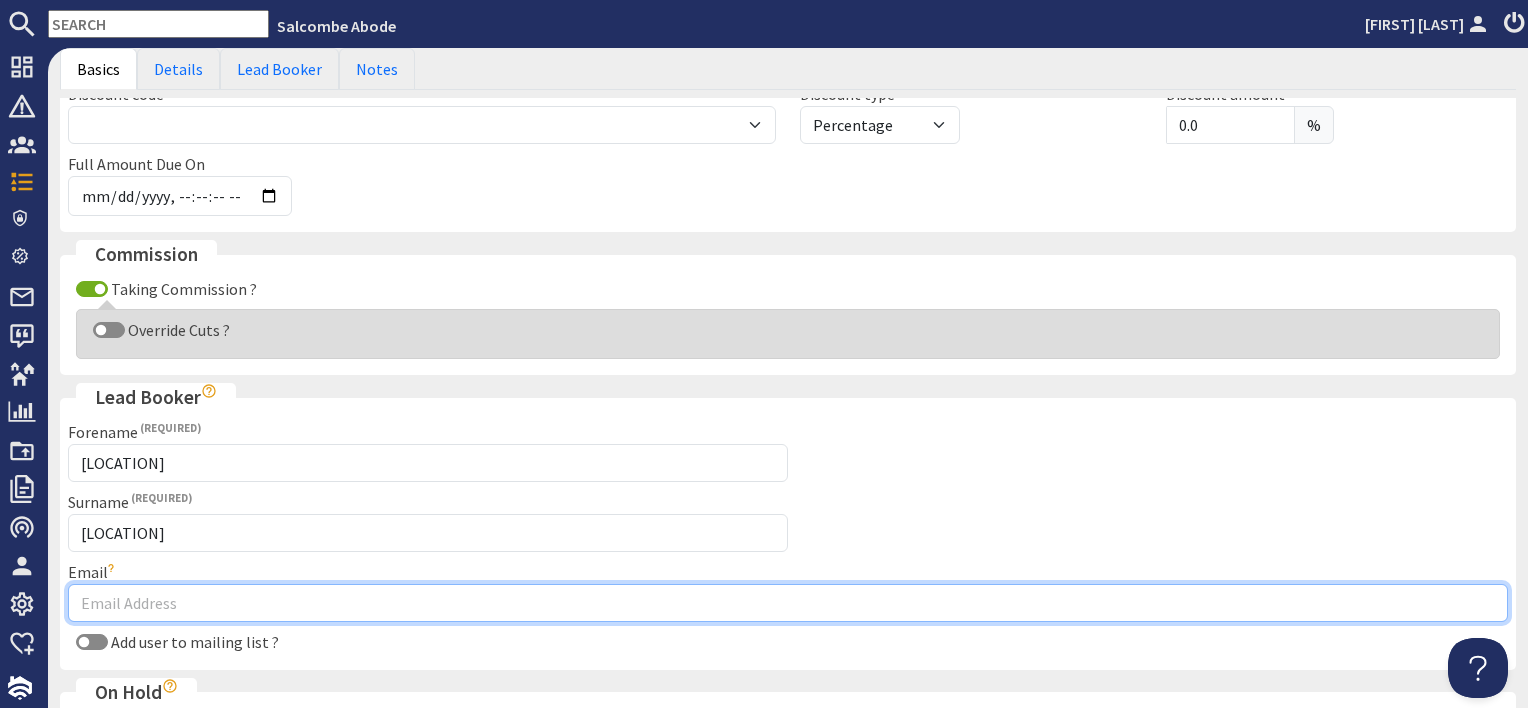 click on "Email" at bounding box center (788, 603) 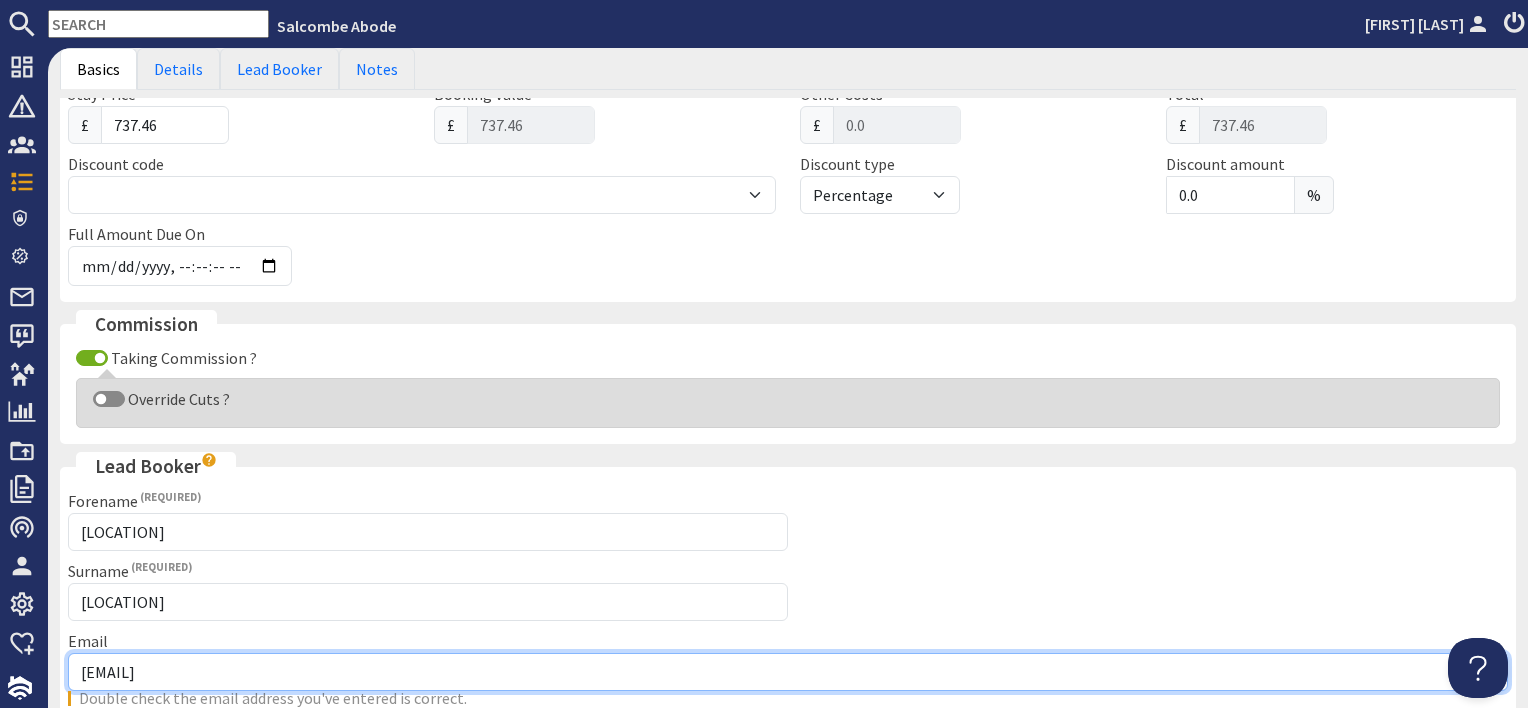 scroll, scrollTop: 556, scrollLeft: 0, axis: vertical 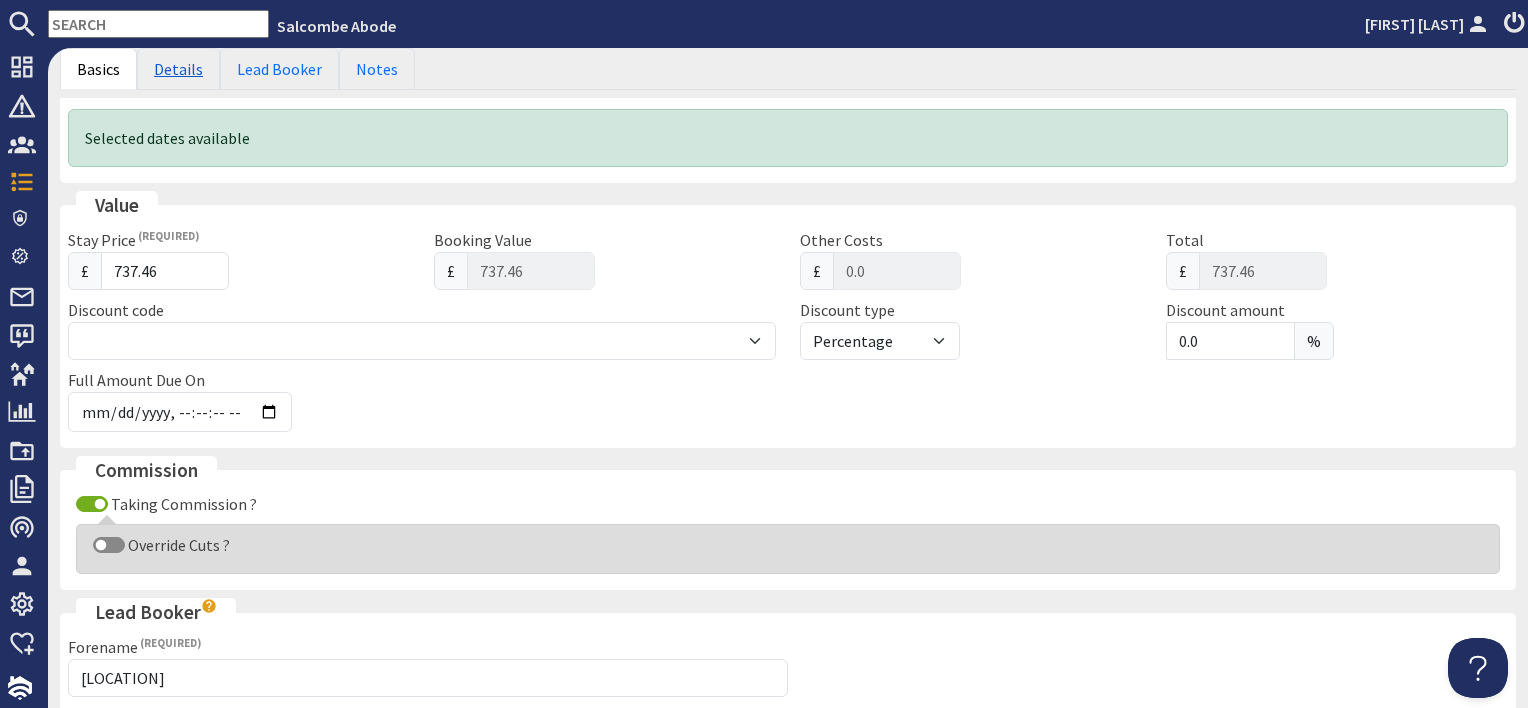click on "Details" at bounding box center (178, 69) 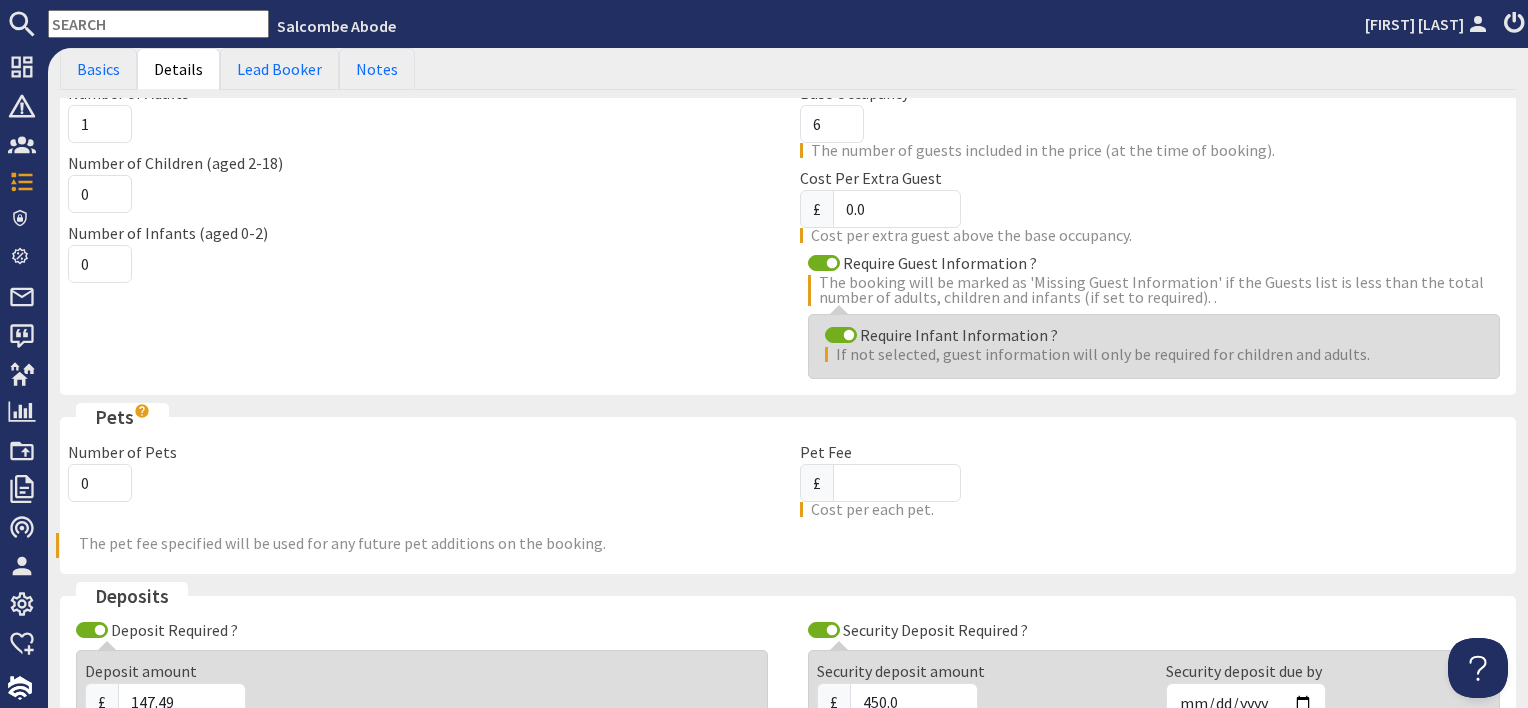 scroll, scrollTop: 56, scrollLeft: 0, axis: vertical 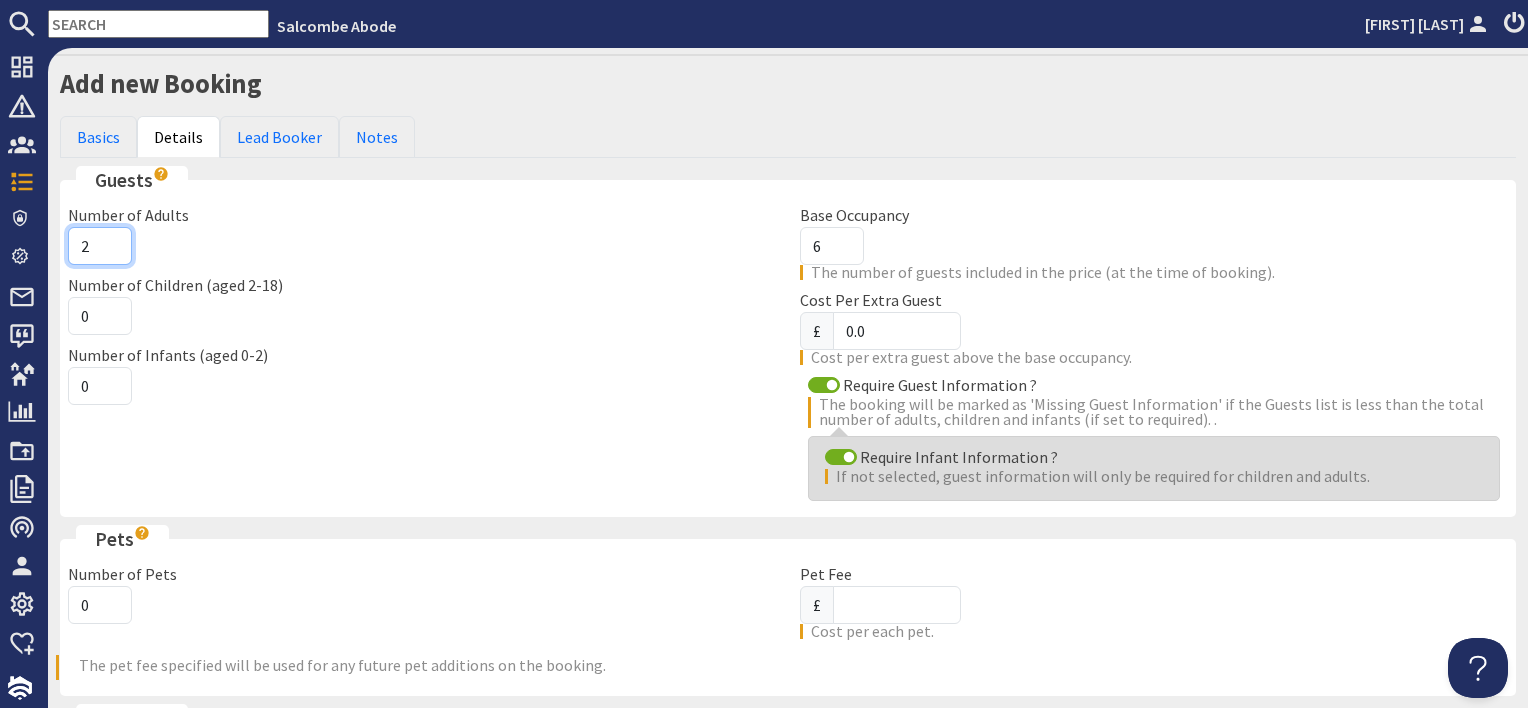click on "2" at bounding box center (100, 246) 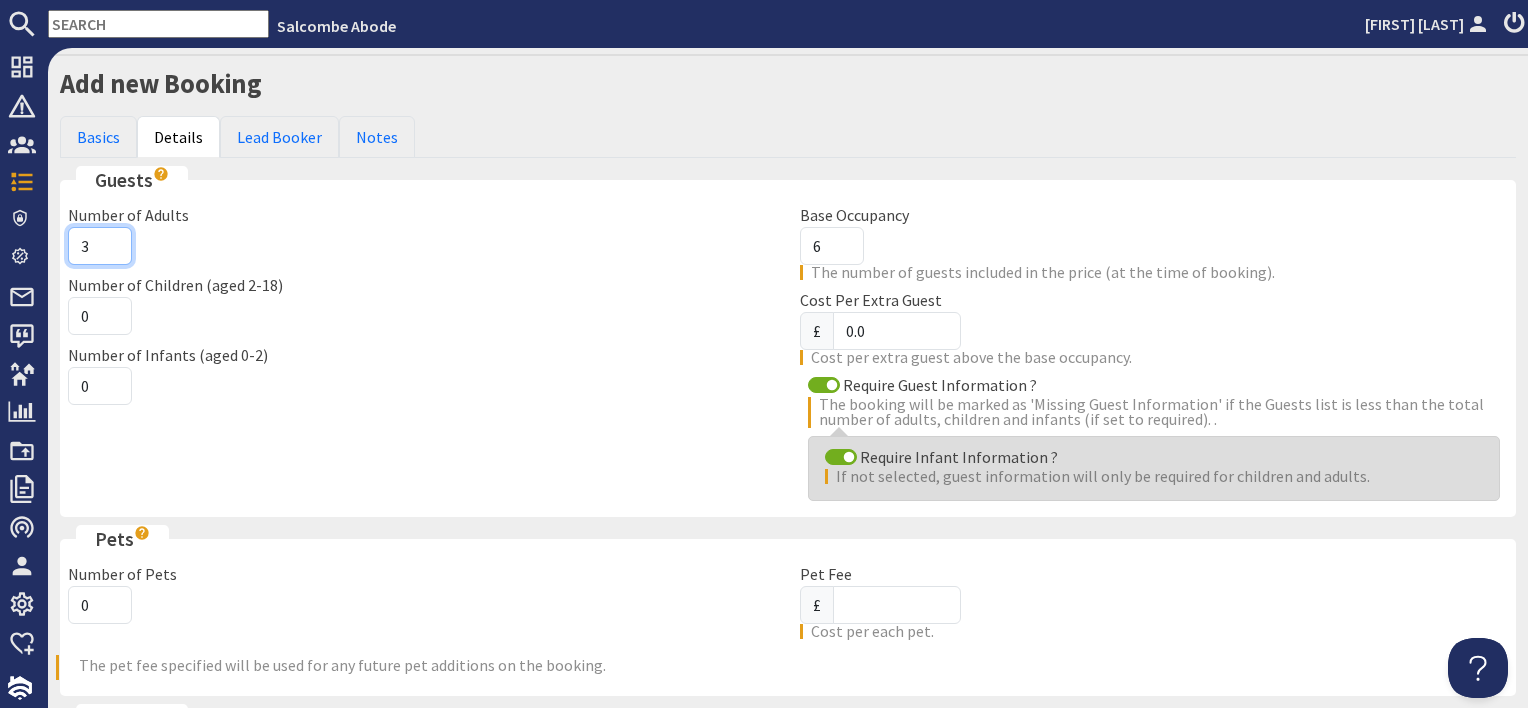type on "3" 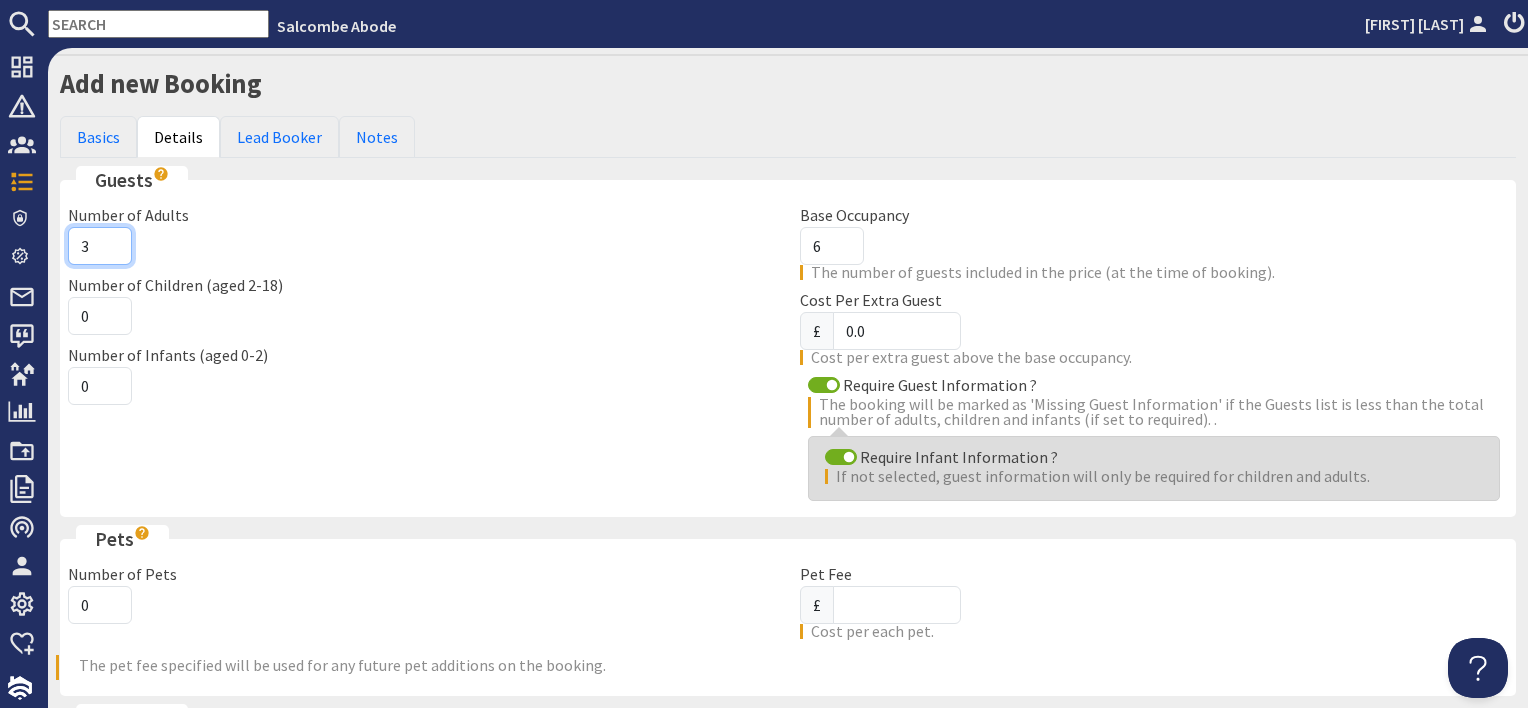 click on "3" at bounding box center [100, 246] 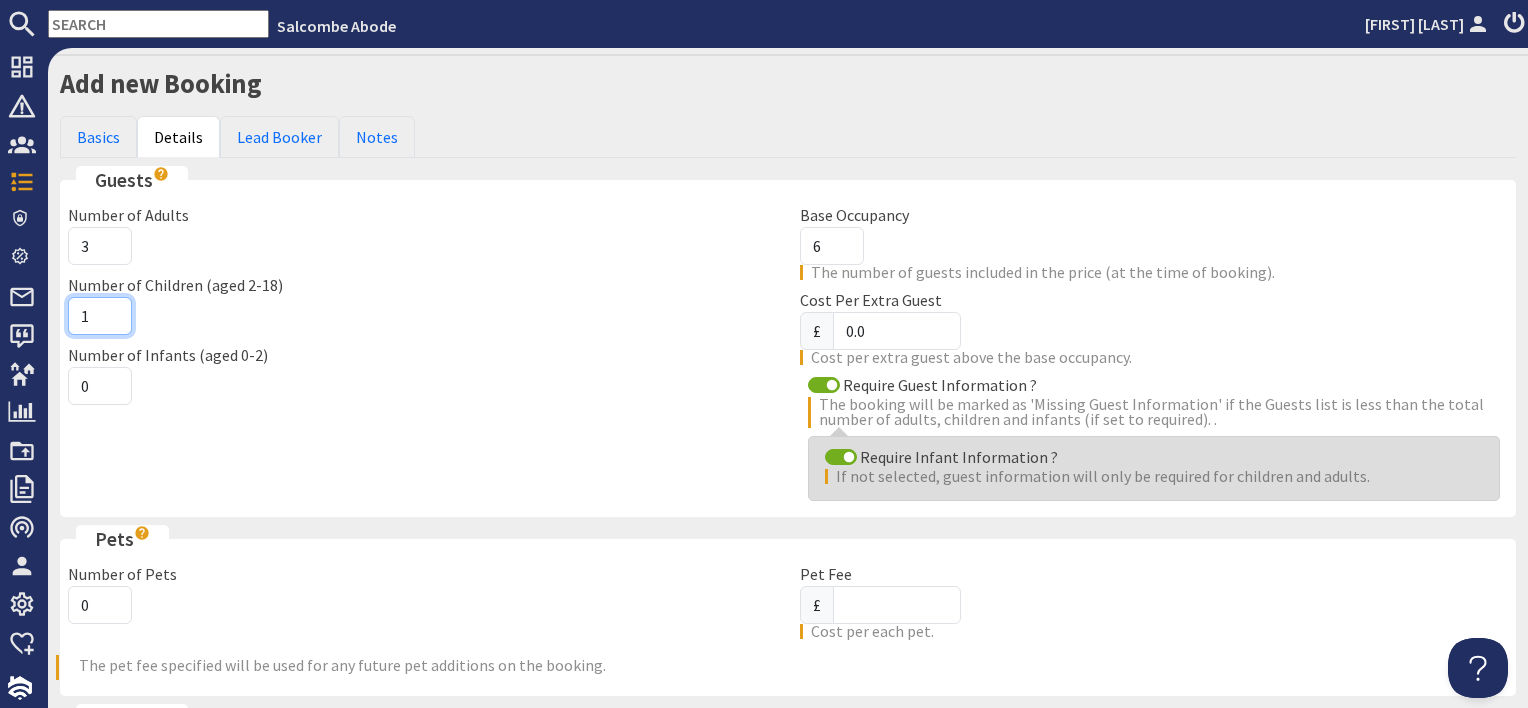type on "1" 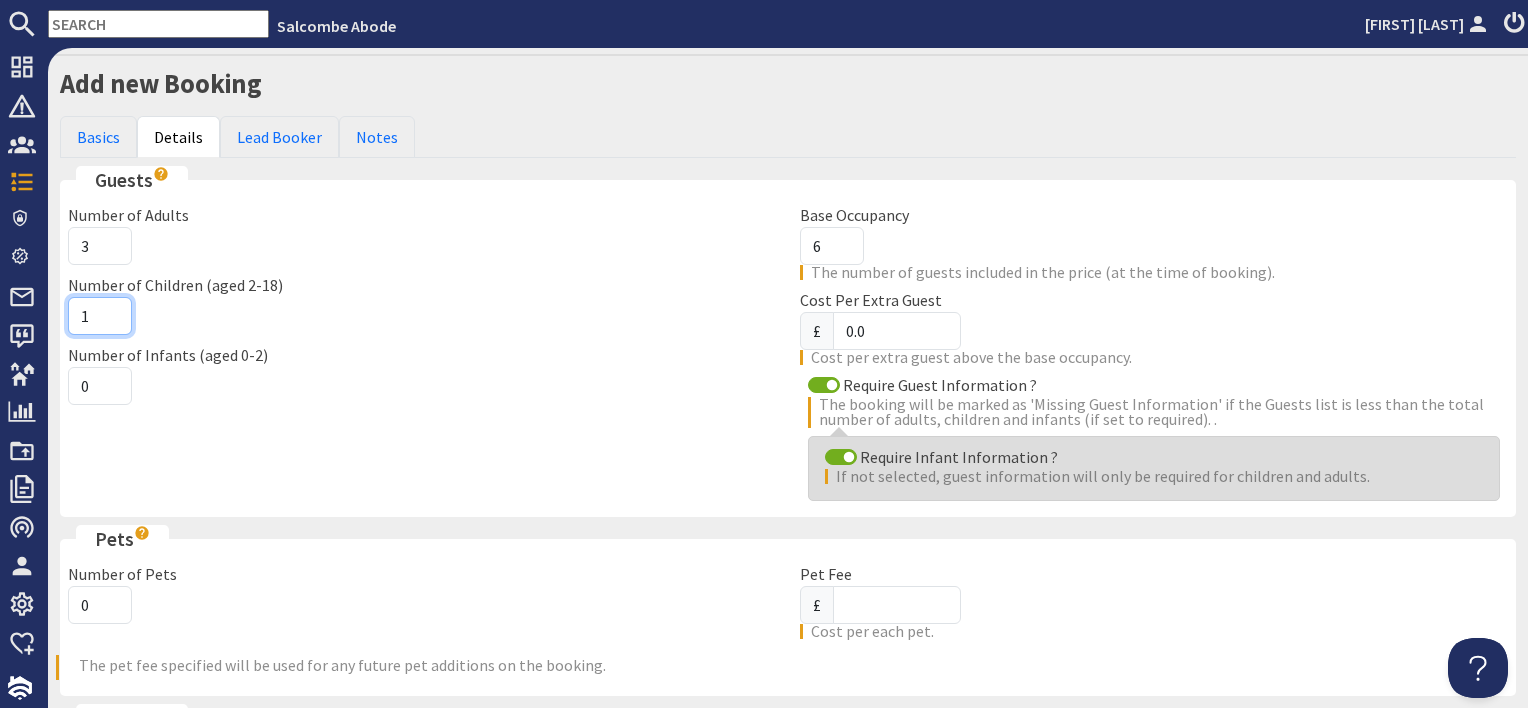 click on "1" at bounding box center [100, 316] 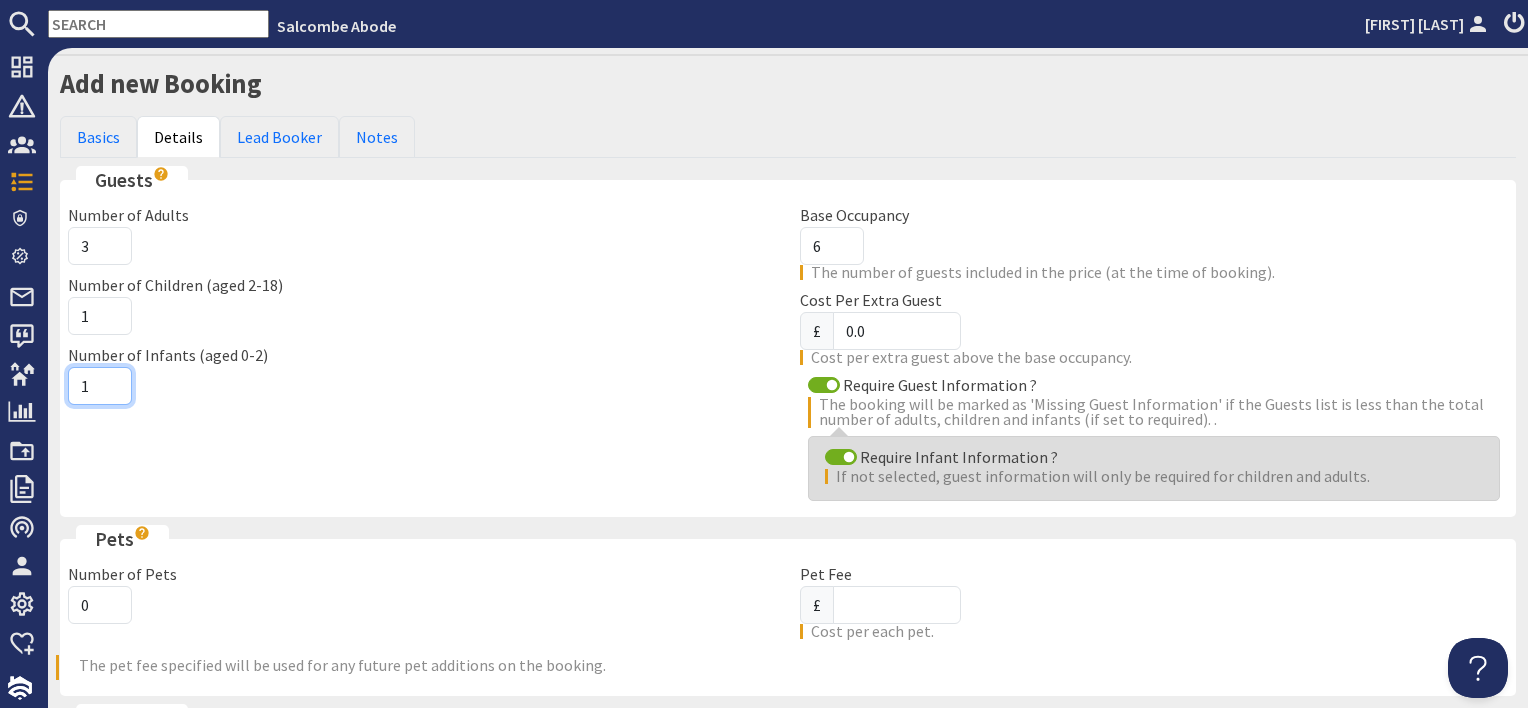 type on "1" 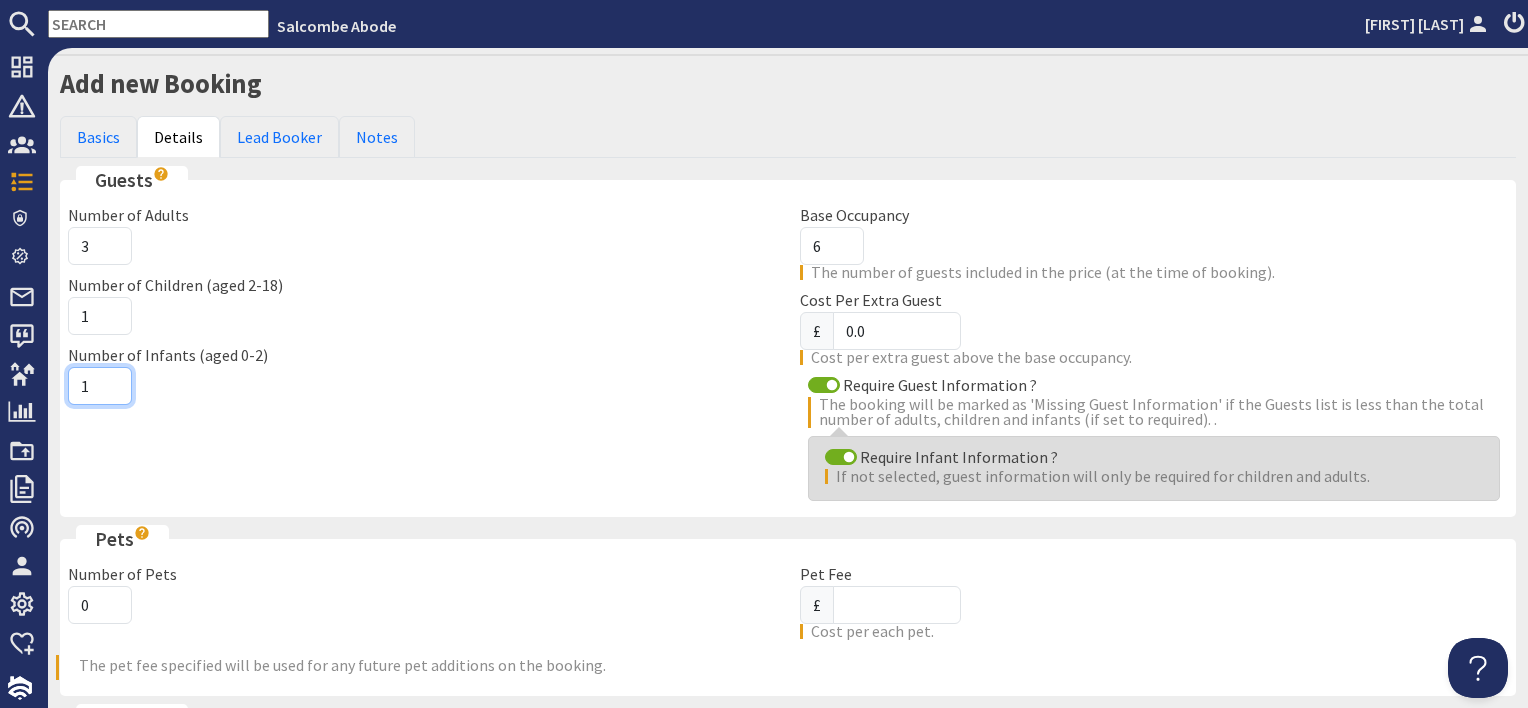 click on "1" at bounding box center [100, 386] 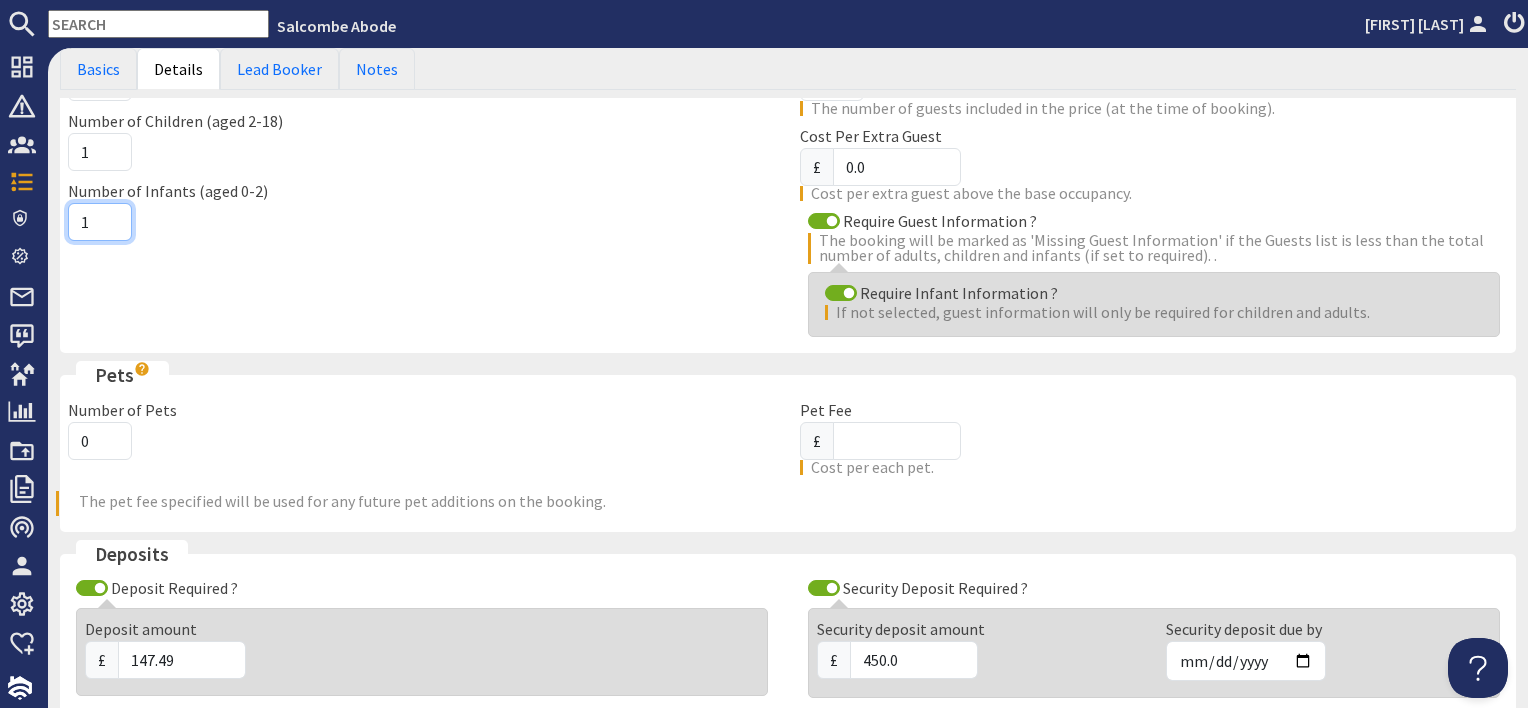 scroll, scrollTop: 356, scrollLeft: 0, axis: vertical 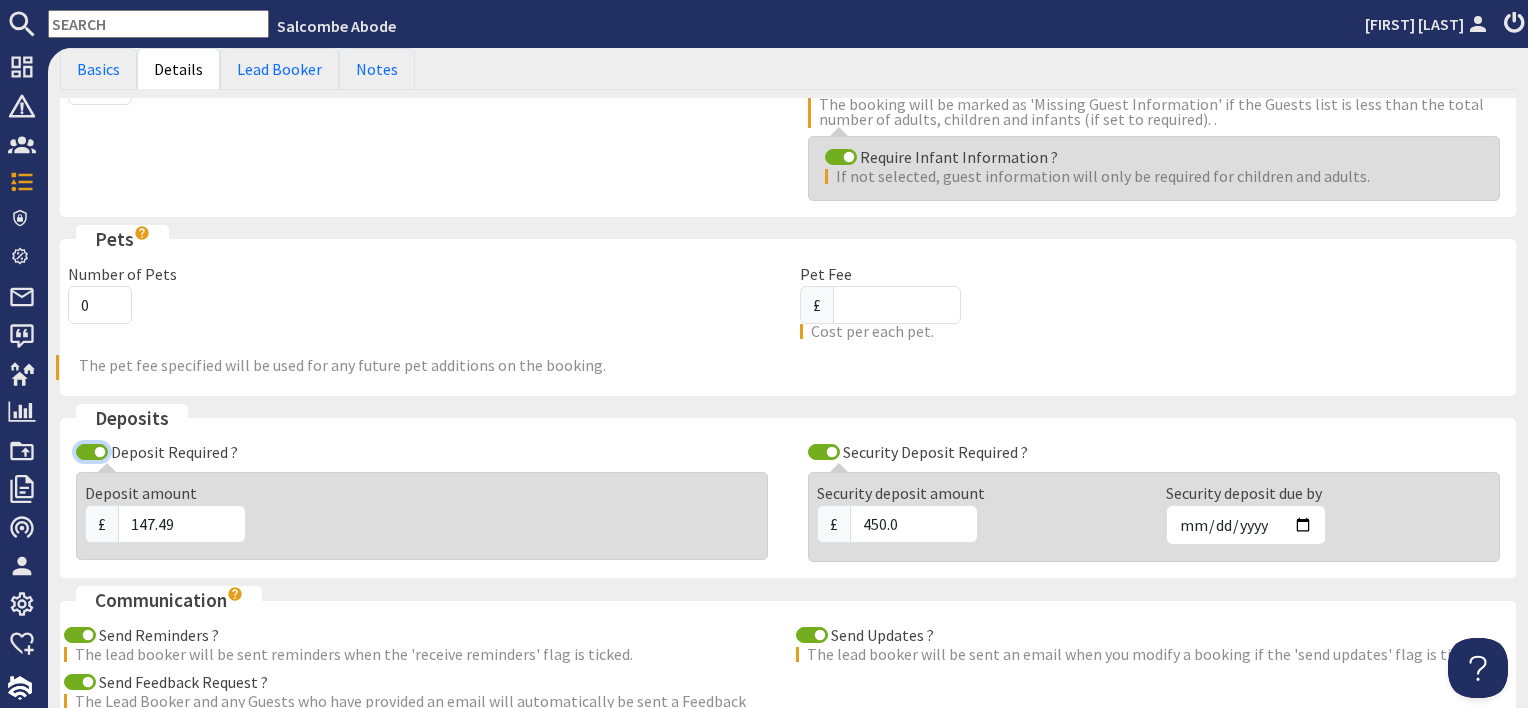 click on "Deposit Required ?" at bounding box center [92, 452] 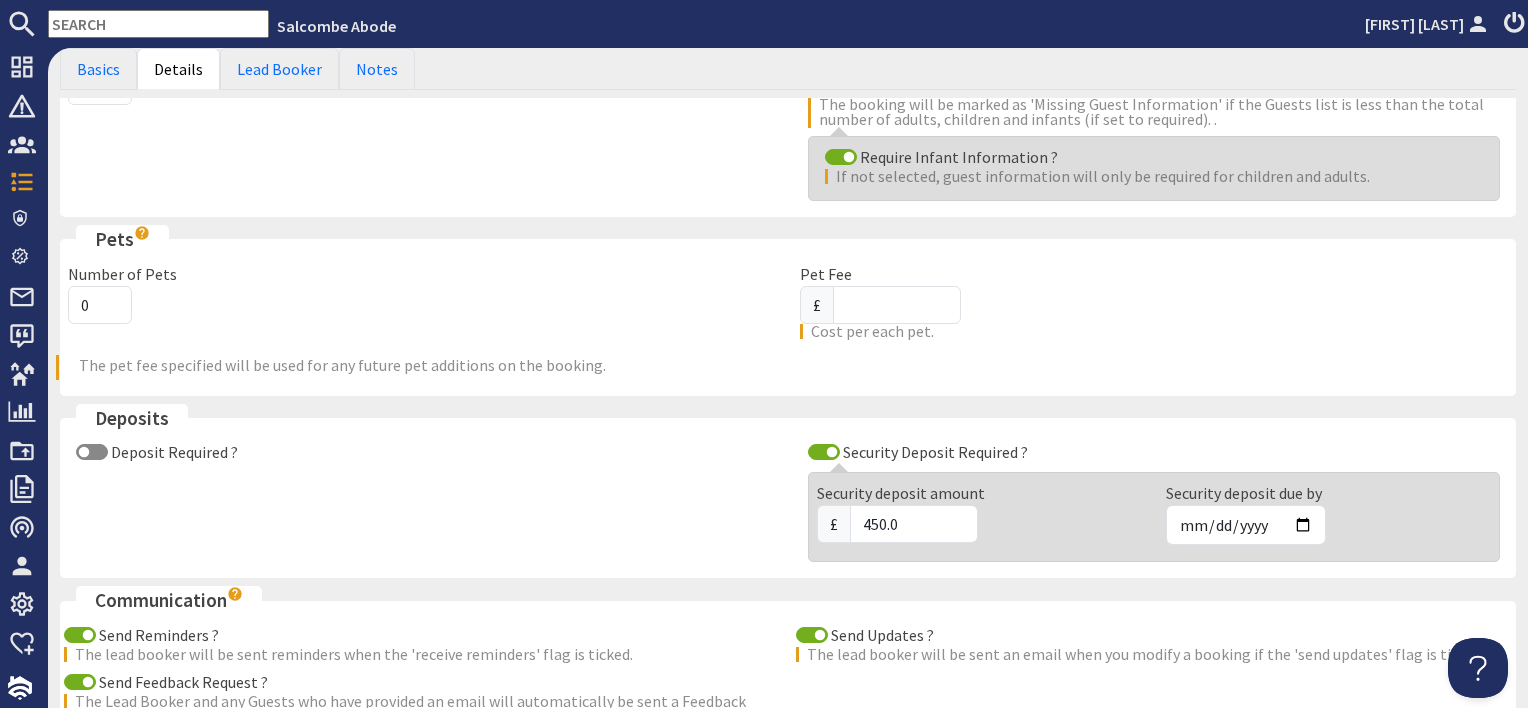 click on "Security Deposit Required ?" at bounding box center [1154, 452] 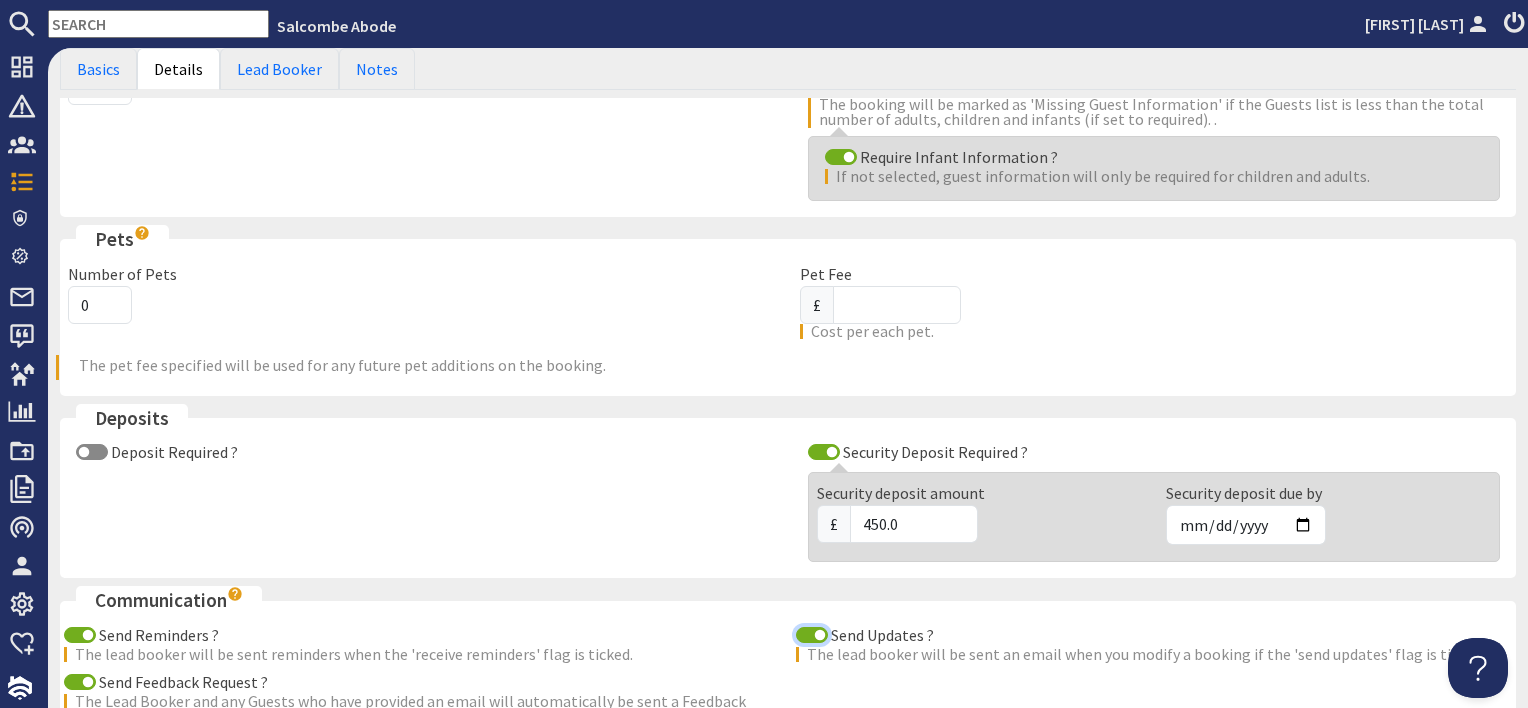 click on "Send Updates ?" at bounding box center [812, 635] 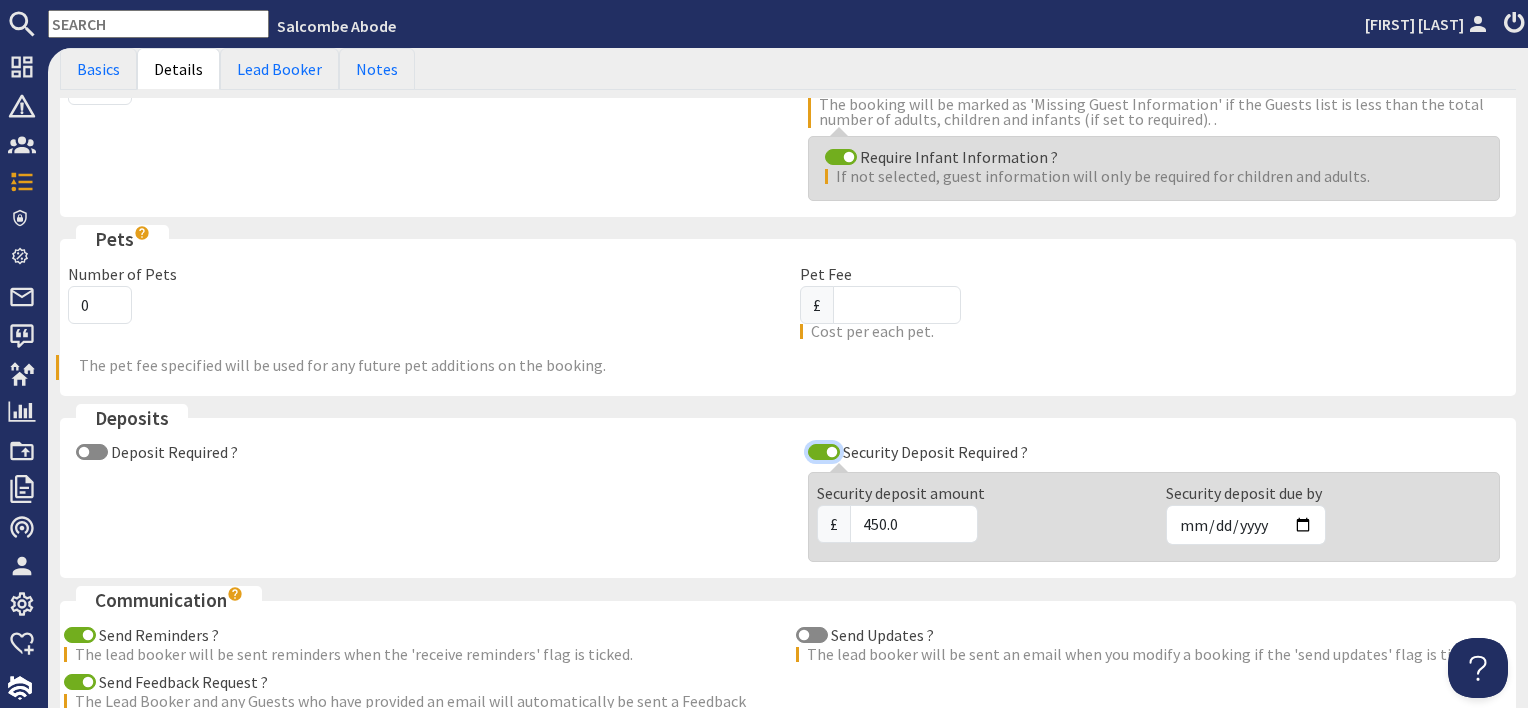 click on "Security Deposit Required ?" at bounding box center (824, 452) 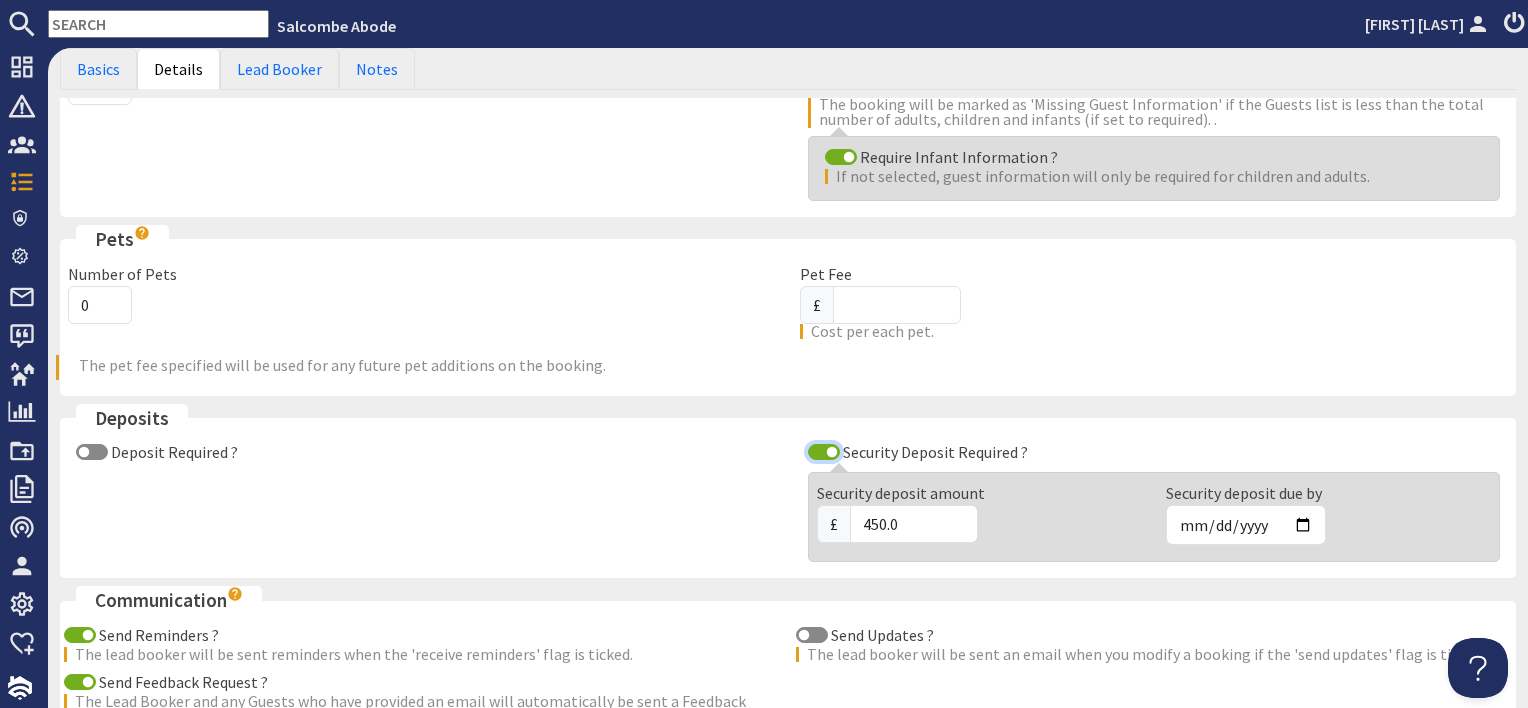 checkbox on "false" 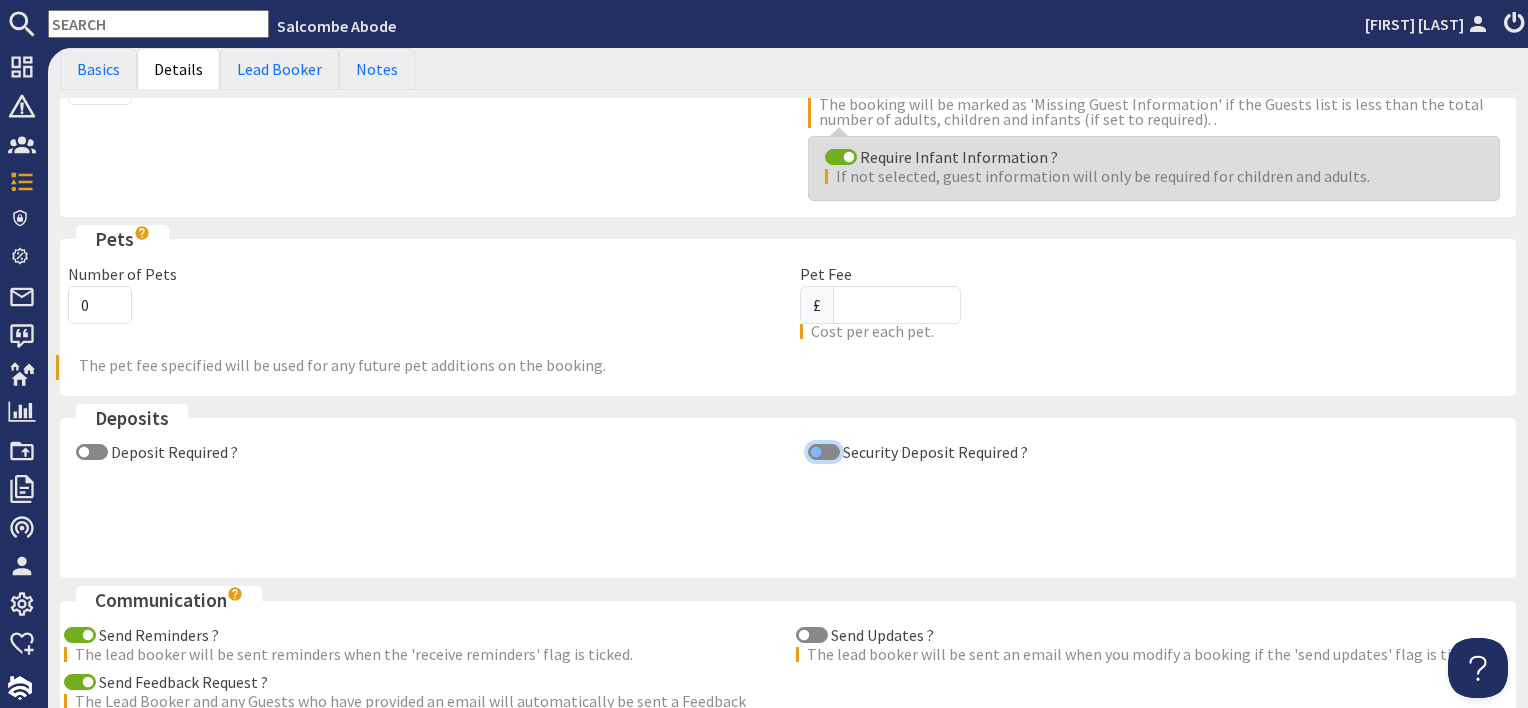 scroll, scrollTop: 556, scrollLeft: 0, axis: vertical 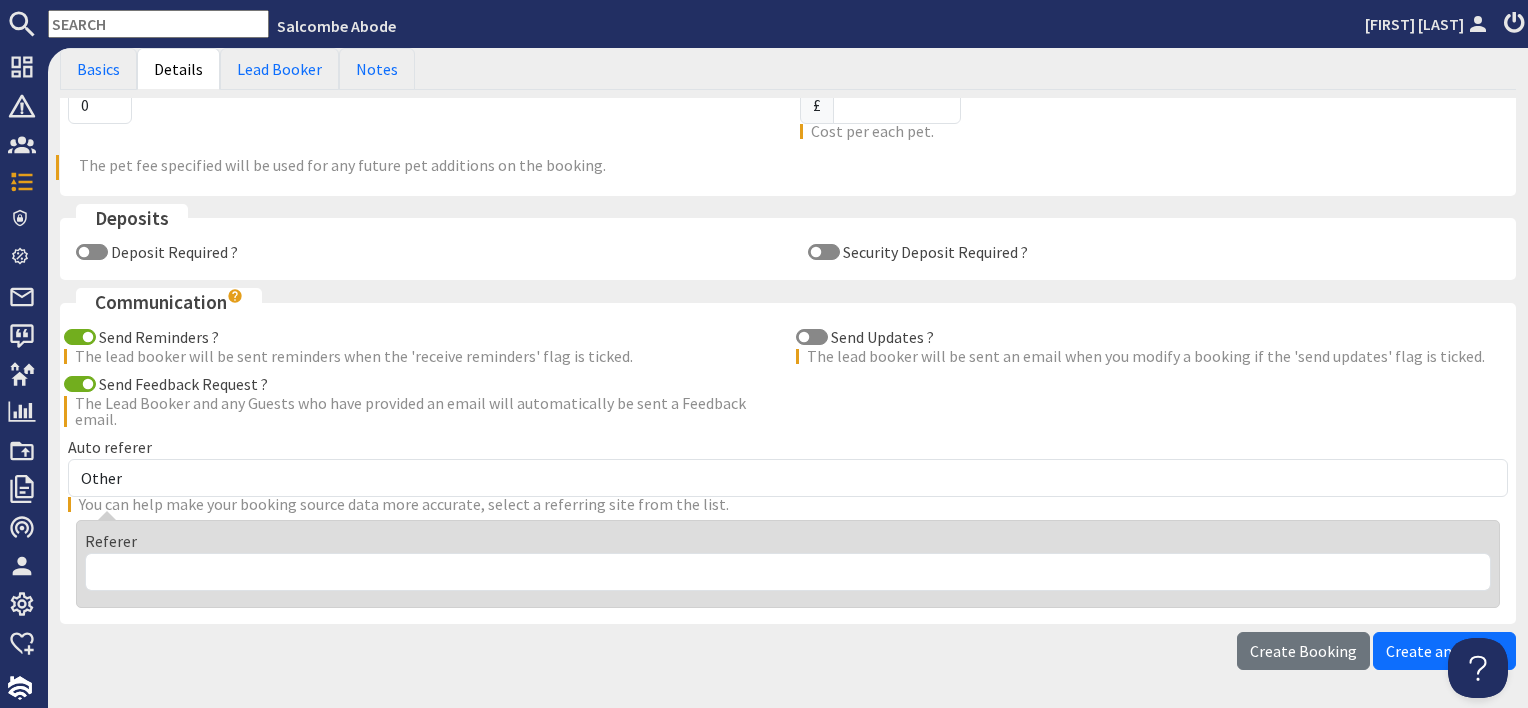 click on "The Lead Booker and any Guests who have provided an email will automatically be sent a Feedback email." at bounding box center (410, 410) 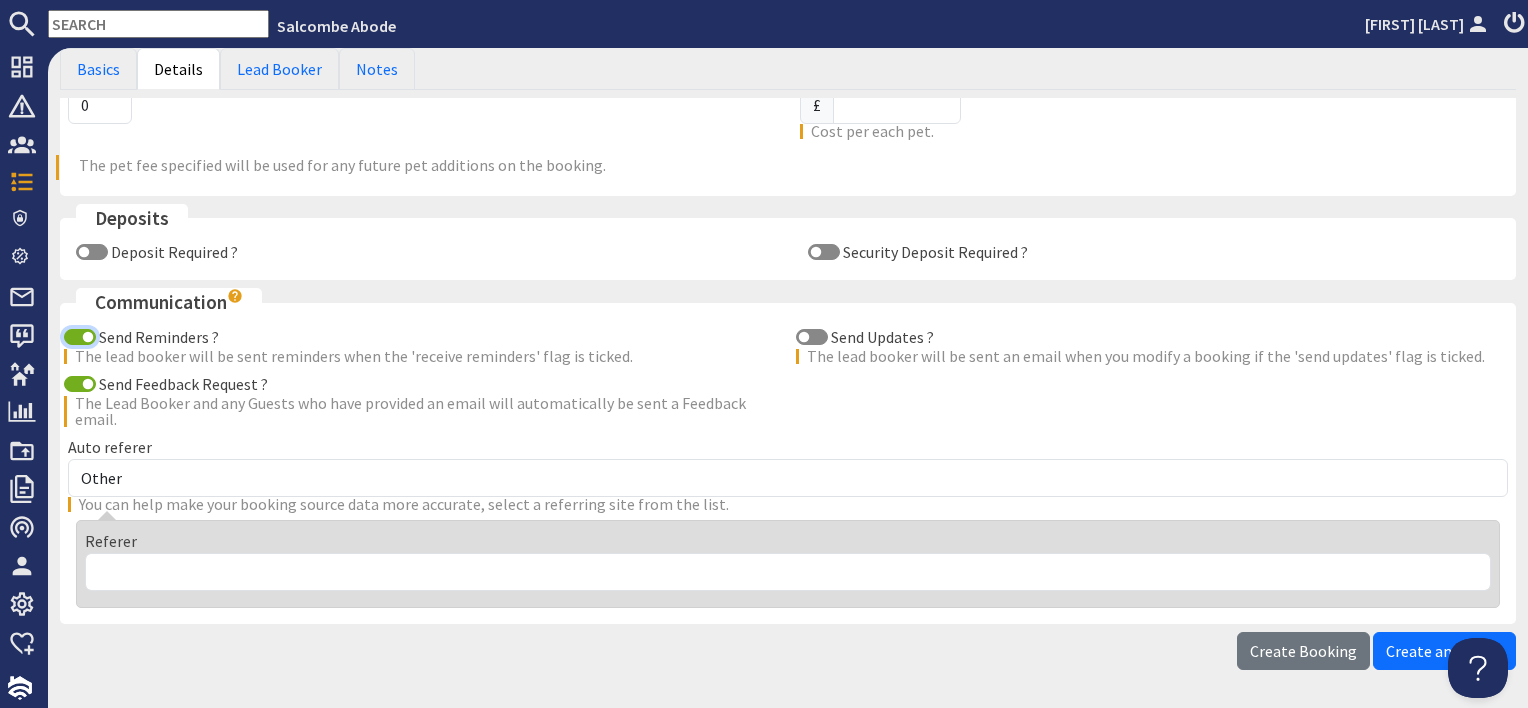 click on "Send Reminders ?" at bounding box center (80, 337) 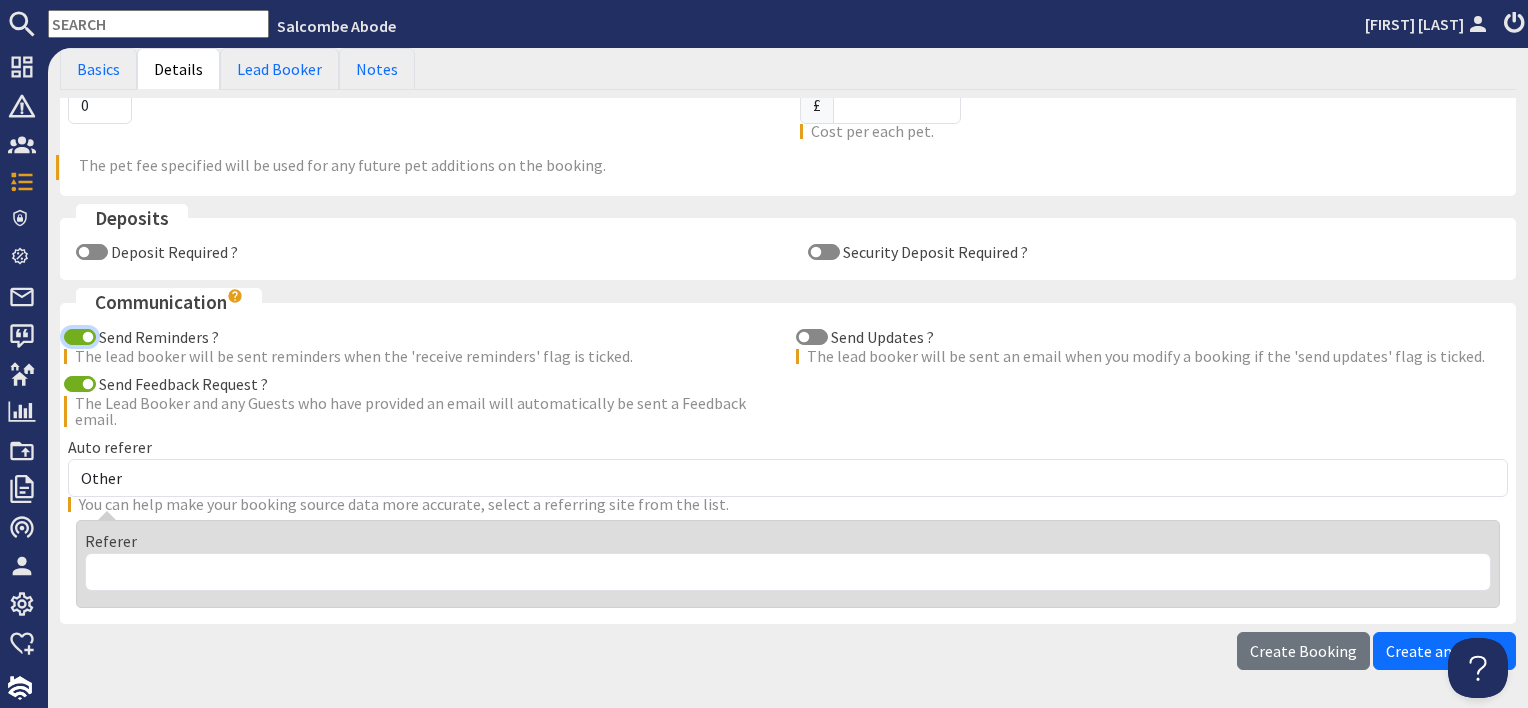 checkbox on "false" 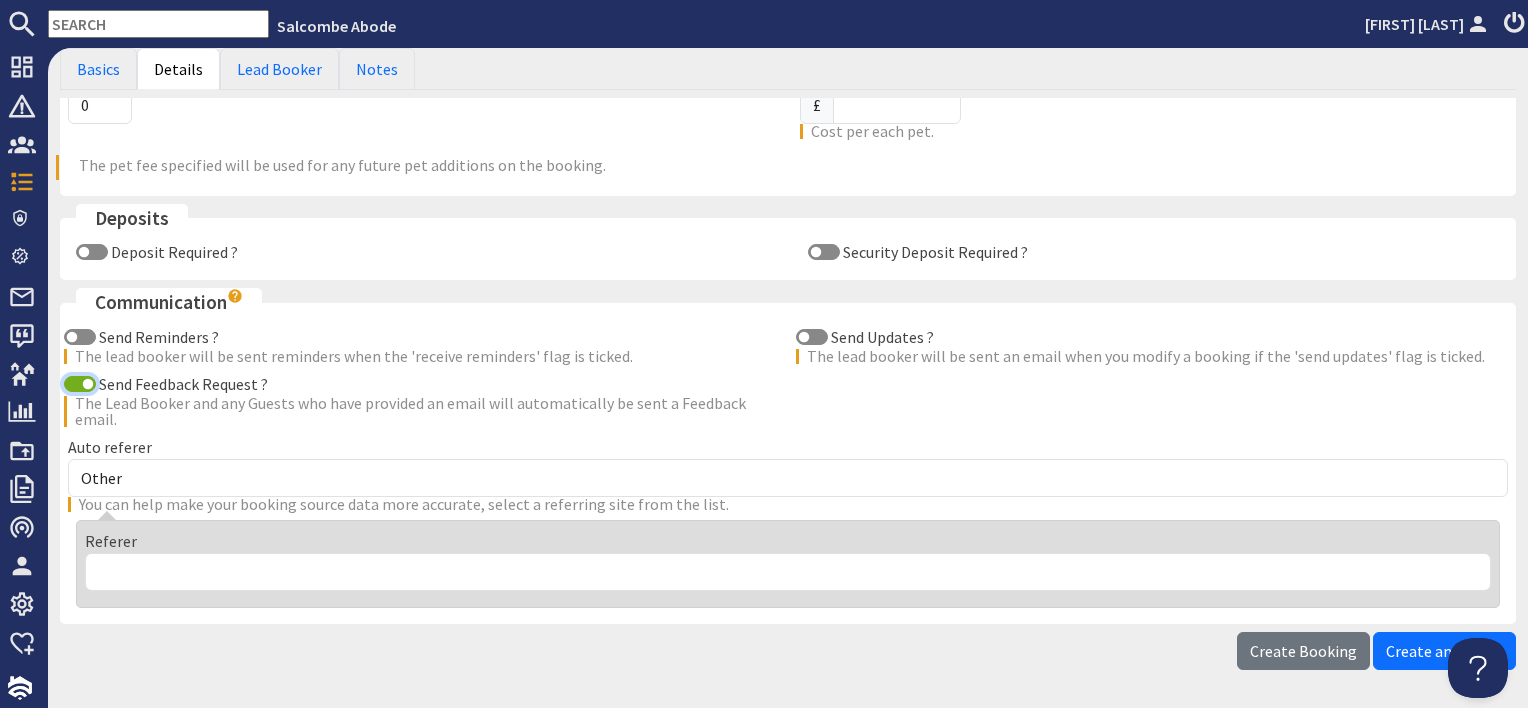 click on "Send Feedback Request ?" at bounding box center (80, 384) 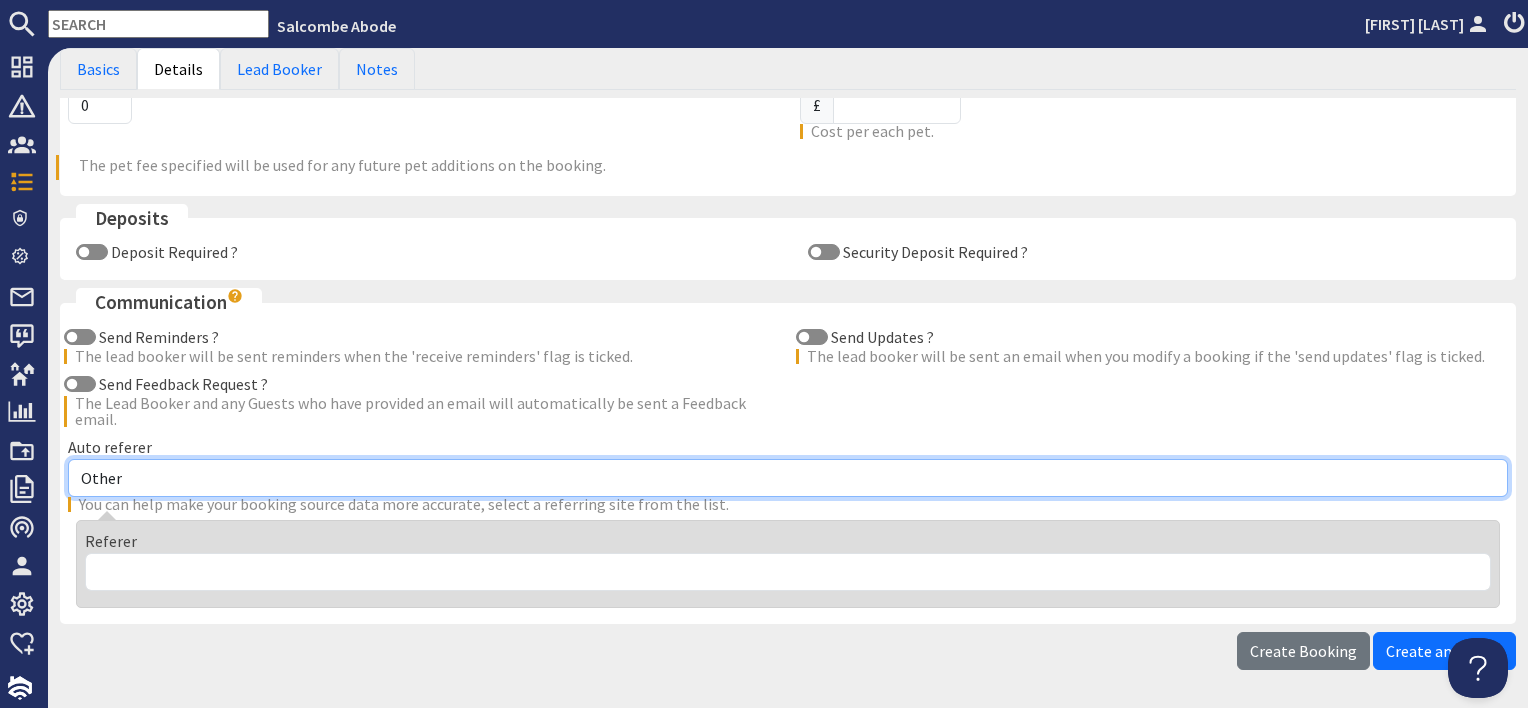 click on "Other
Aber Cottage and Retreat
Abritel
Airbnb
Althea House
A Moment Of Silence
Anadlu
Annacombe
AOL
Arethusa Cottage
Around About Britain
Arun Retreats
Ask Jeeves
Away With The Kids
Baby Friendly Boltholes
Baidu
Ballawyllin Farm
Barlings Barn
Beaches View
Berry House Devon
Big Cottages
Big Domain
Bigholidayhouse
Big House Holiday Lets
Bing
Blackdown Luxury Lettings
Blue Haven Chateau
Bookabach
Booking.com
BookingStays
Box Tree Cottage
Bridebook
Britian's Finest
Brooklyn Barn
BT.com
Cabinly
Campsites.co.uk
Carn Towan
Casa de Suenos
Cefnfaes Hall Country Estate
Celtic Castles
Chalet Polaris
Chalet Vega
Chapel Cottage Salcombe
Chapelton Cottage
Cherry Tree Cottage
Church View Retreat
Clare Park
Claycott
Coast Magazine
Conde Naste Traveller
Cool Places
Coolstays
Cotswold Mill
Cotswold Park Barns
Cotswold Park Lodge
Cottage in Carradale
Cottages.com
Cottage Shortbreaks
Country Cottages Online" at bounding box center [788, 478] 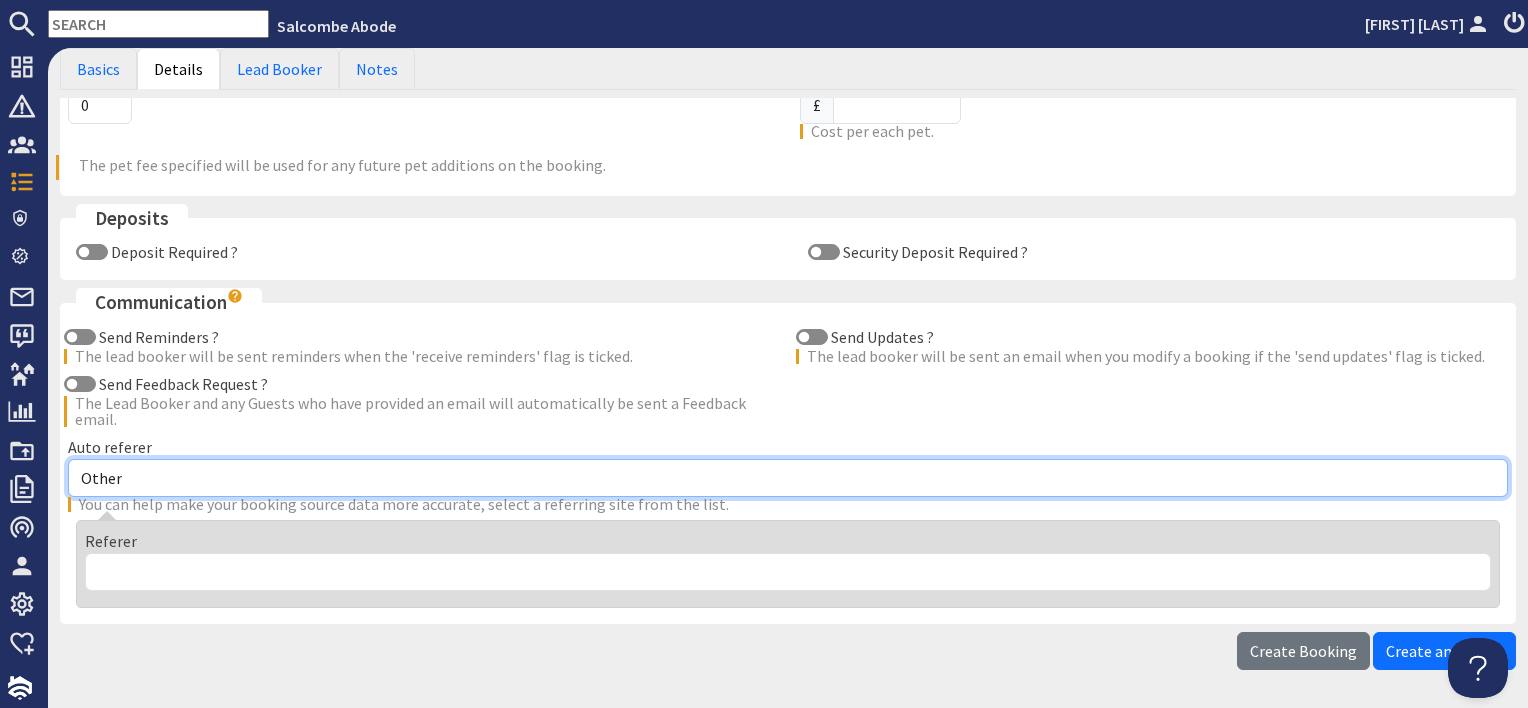 select on "17" 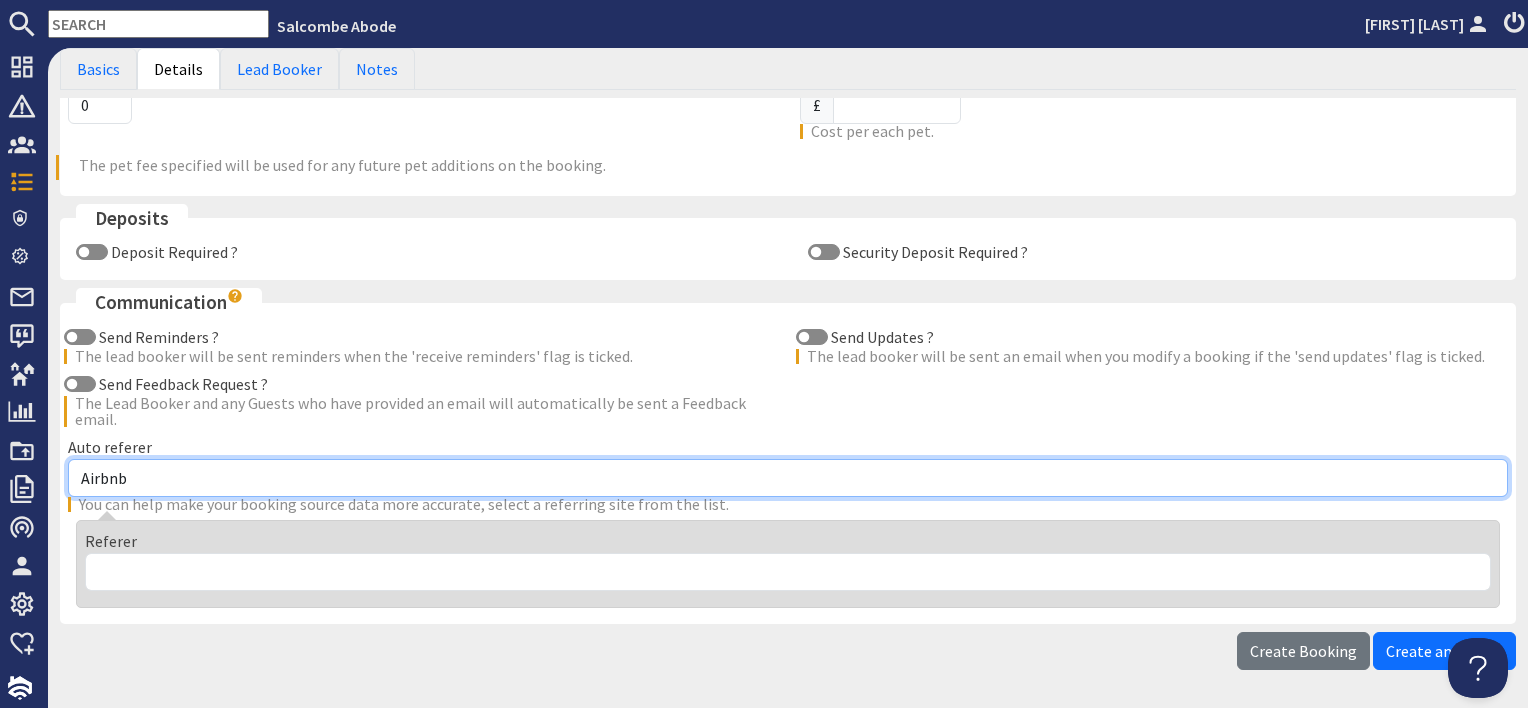 click on "Other
Aber Cottage and Retreat
Abritel
Airbnb
Althea House
A Moment Of Silence
Anadlu
Annacombe
AOL
Arethusa Cottage
Around About Britain
Arun Retreats
Ask Jeeves
Away With The Kids
Baby Friendly Boltholes
Baidu
Ballawyllin Farm
Barlings Barn
Beaches View
Berry House Devon
Big Cottages
Big Domain
Bigholidayhouse
Big House Holiday Lets
Bing
Blackdown Luxury Lettings
Blue Haven Chateau
Bookabach
Booking.com
BookingStays
Box Tree Cottage
Bridebook
Britian's Finest
Brooklyn Barn
BT.com
Cabinly
Campsites.co.uk
Carn Towan
Casa de Suenos
Cefnfaes Hall Country Estate
Celtic Castles
Chalet Polaris
Chalet Vega
Chapel Cottage Salcombe
Chapelton Cottage
Cherry Tree Cottage
Church View Retreat
Clare Park
Claycott
Coast Magazine
Conde Naste Traveller
Cool Places
Coolstays
Cotswold Mill
Cotswold Park Barns
Cotswold Park Lodge
Cottage in Carradale
Cottages.com
Cottage Shortbreaks
Country Cottages Online" at bounding box center (788, 478) 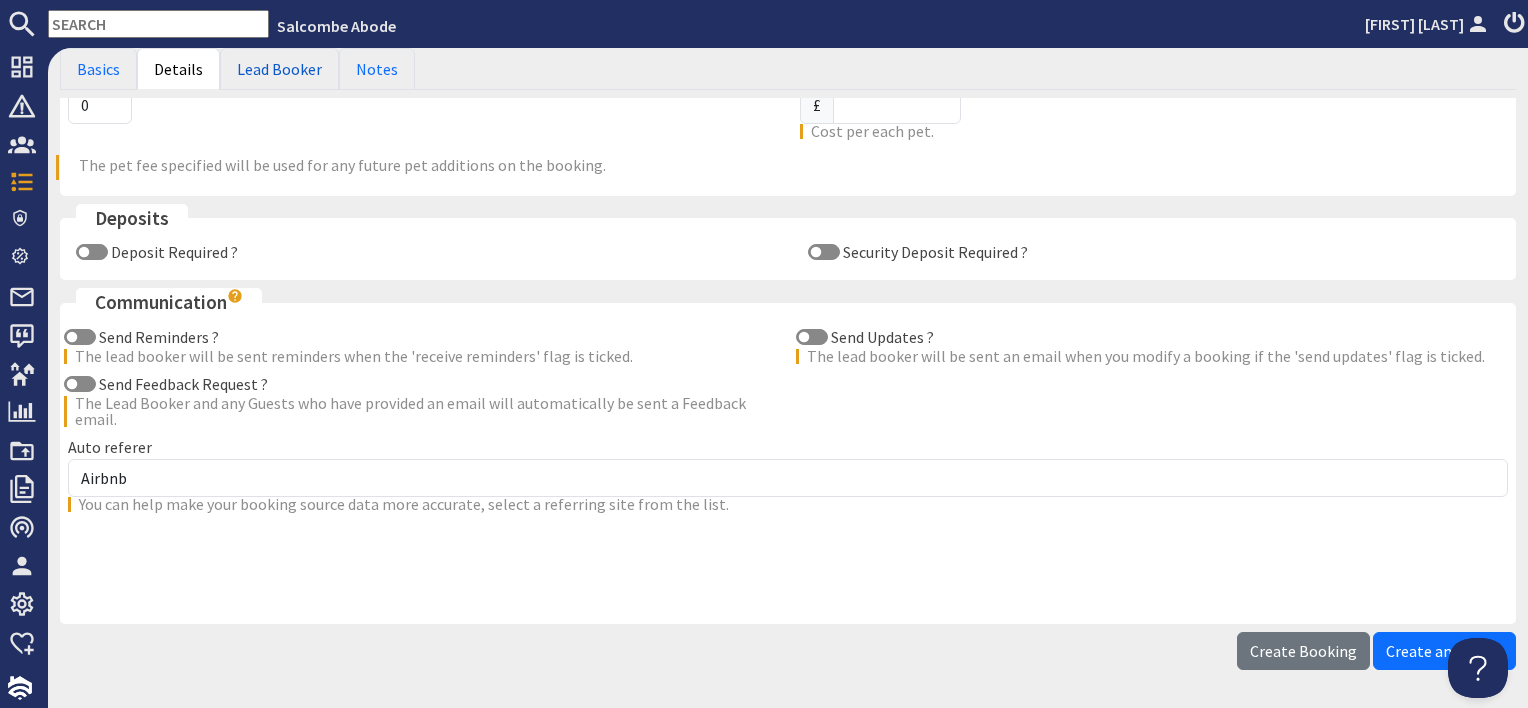 drag, startPoint x: 282, startPoint y: 62, endPoint x: 290, endPoint y: 116, distance: 54.589375 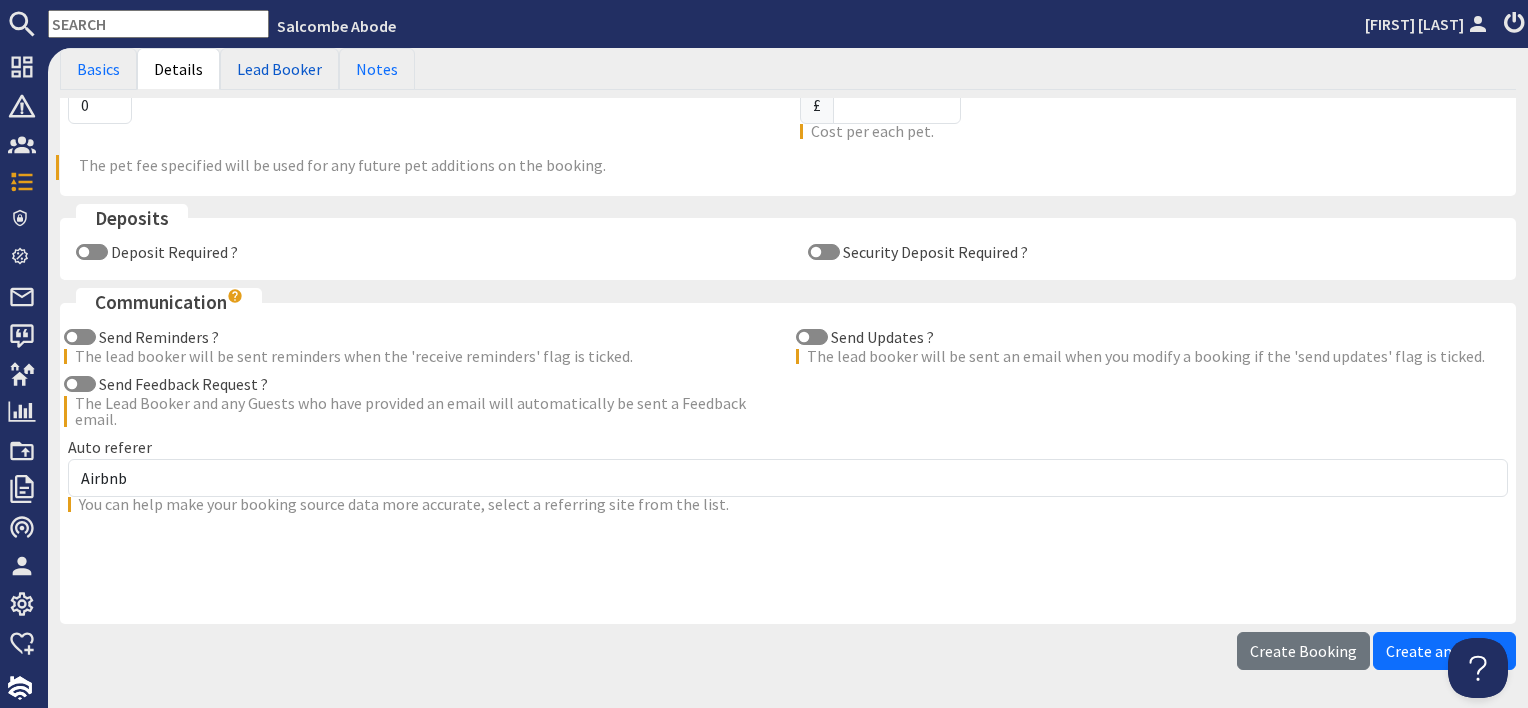 click on "Lead Booker" at bounding box center [279, 69] 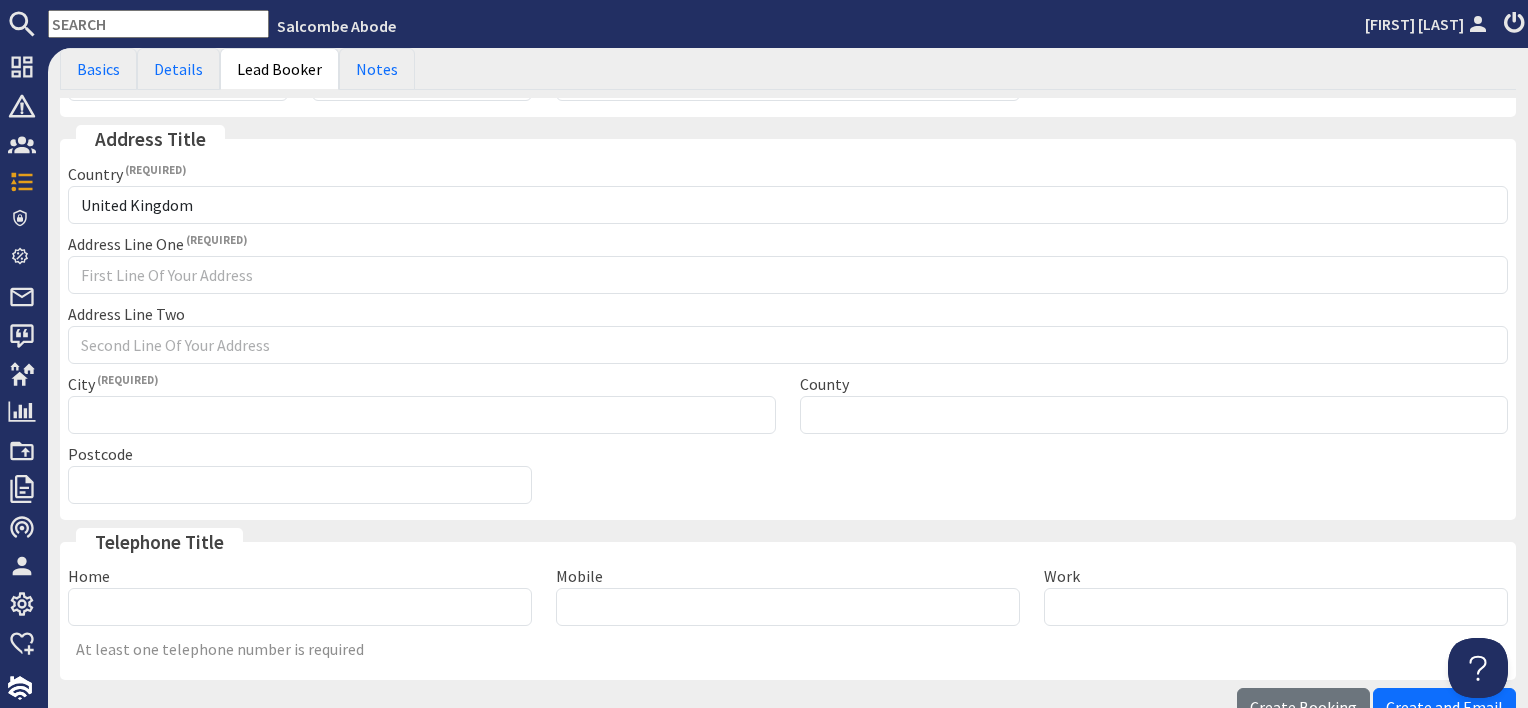 scroll, scrollTop: 144, scrollLeft: 0, axis: vertical 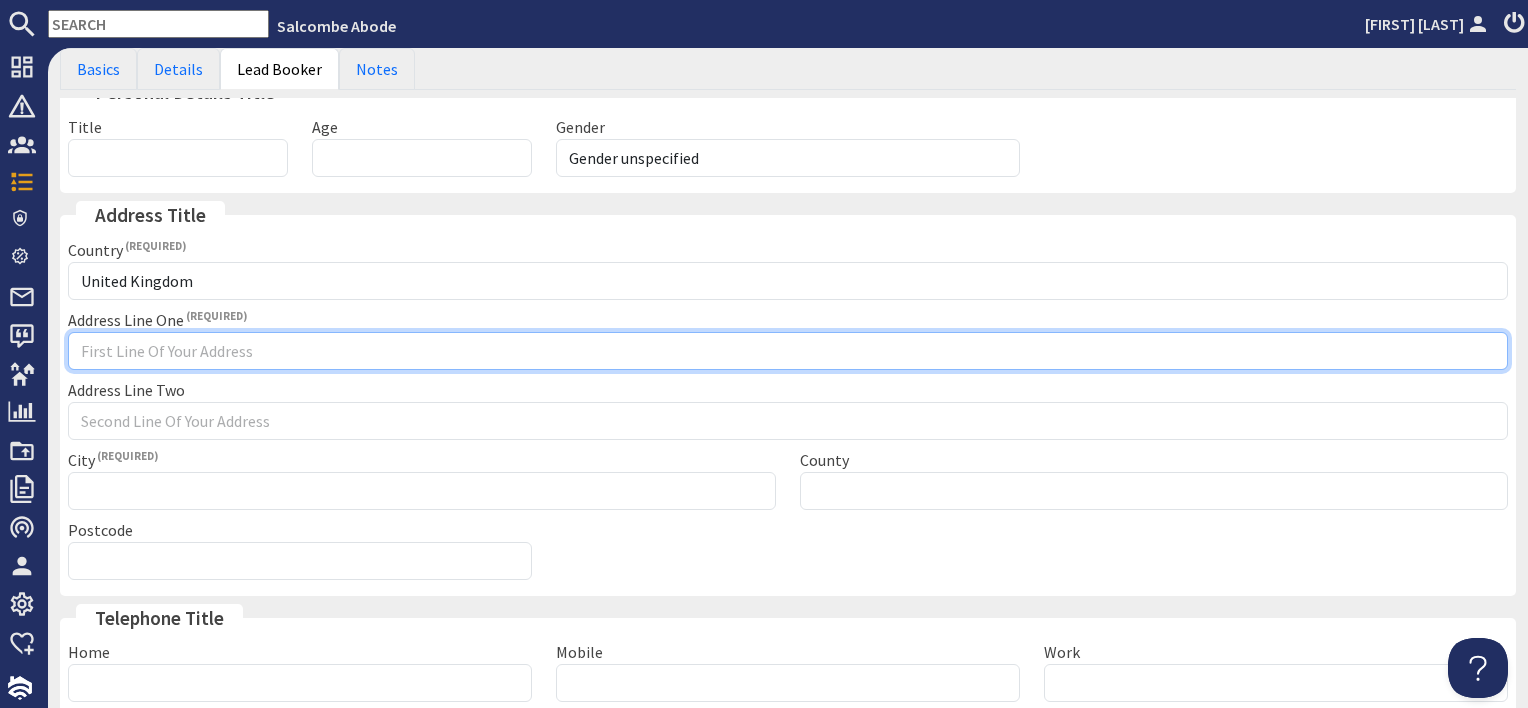 click on "Address Line One" at bounding box center [788, 351] 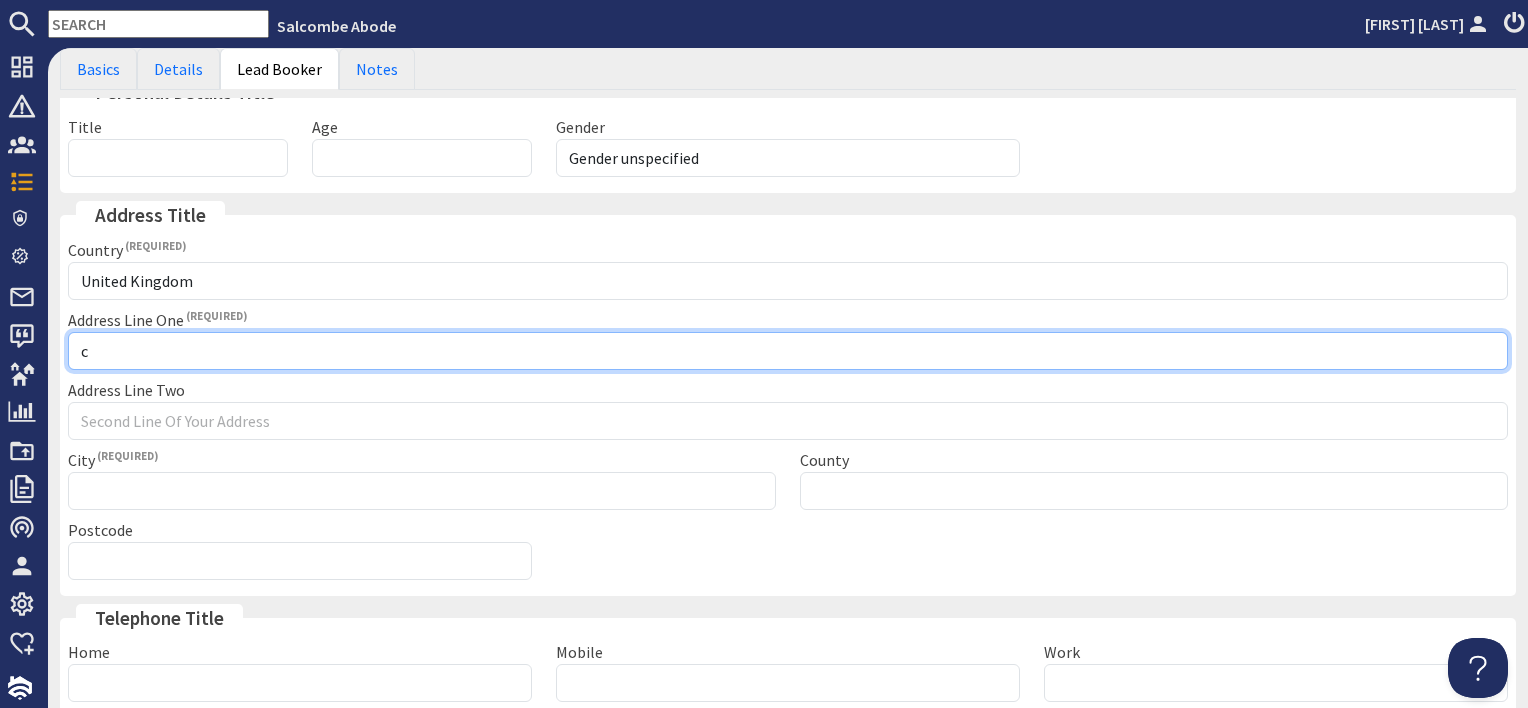 type on "Channel booking" 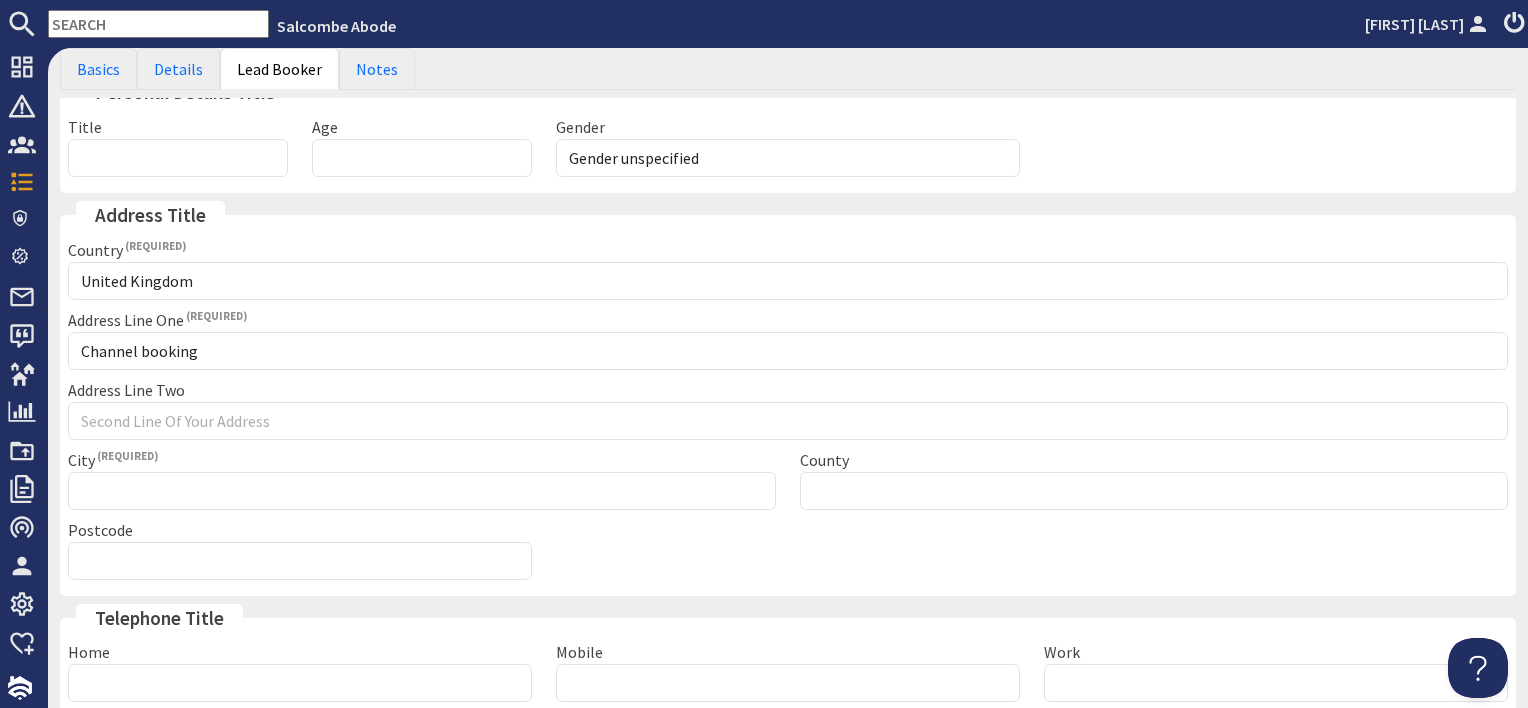 type on "c" 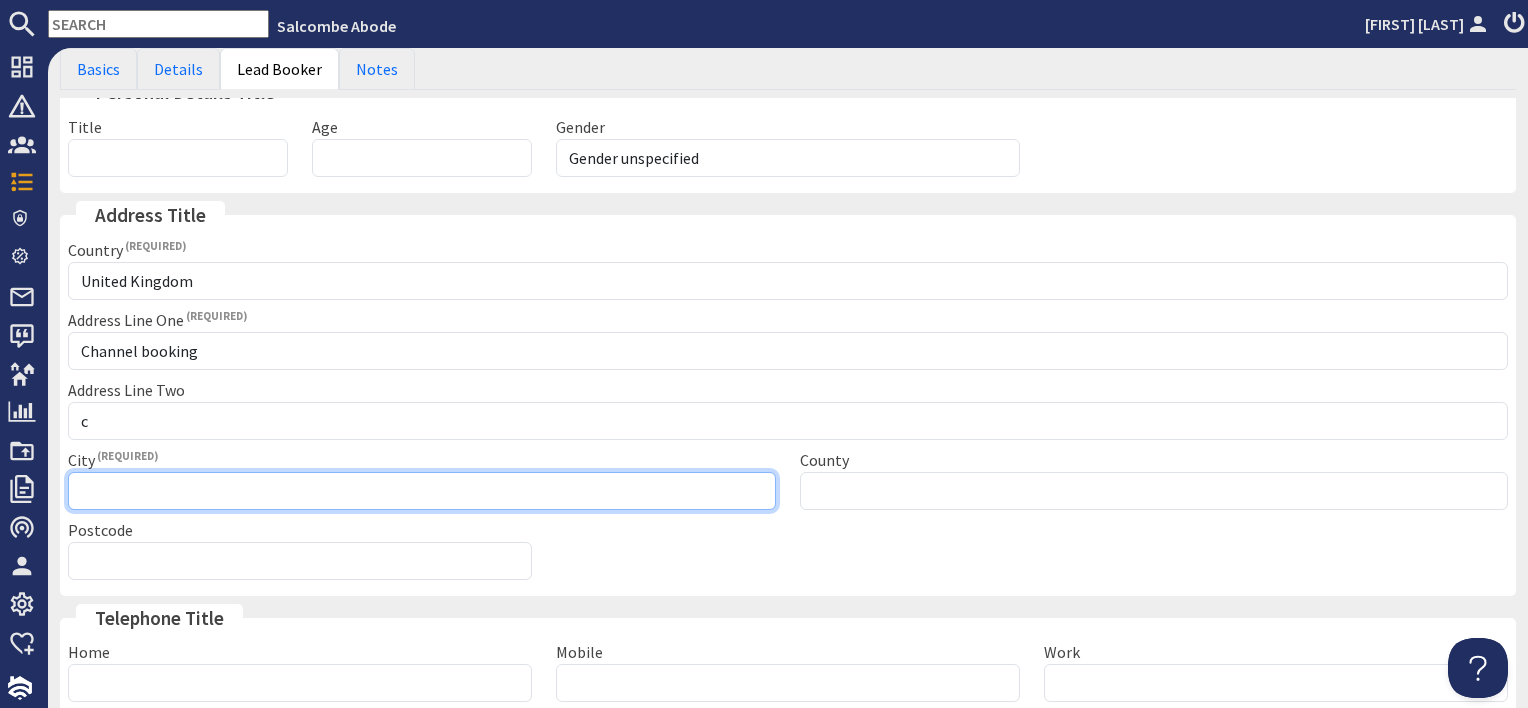 type on "Channel booking" 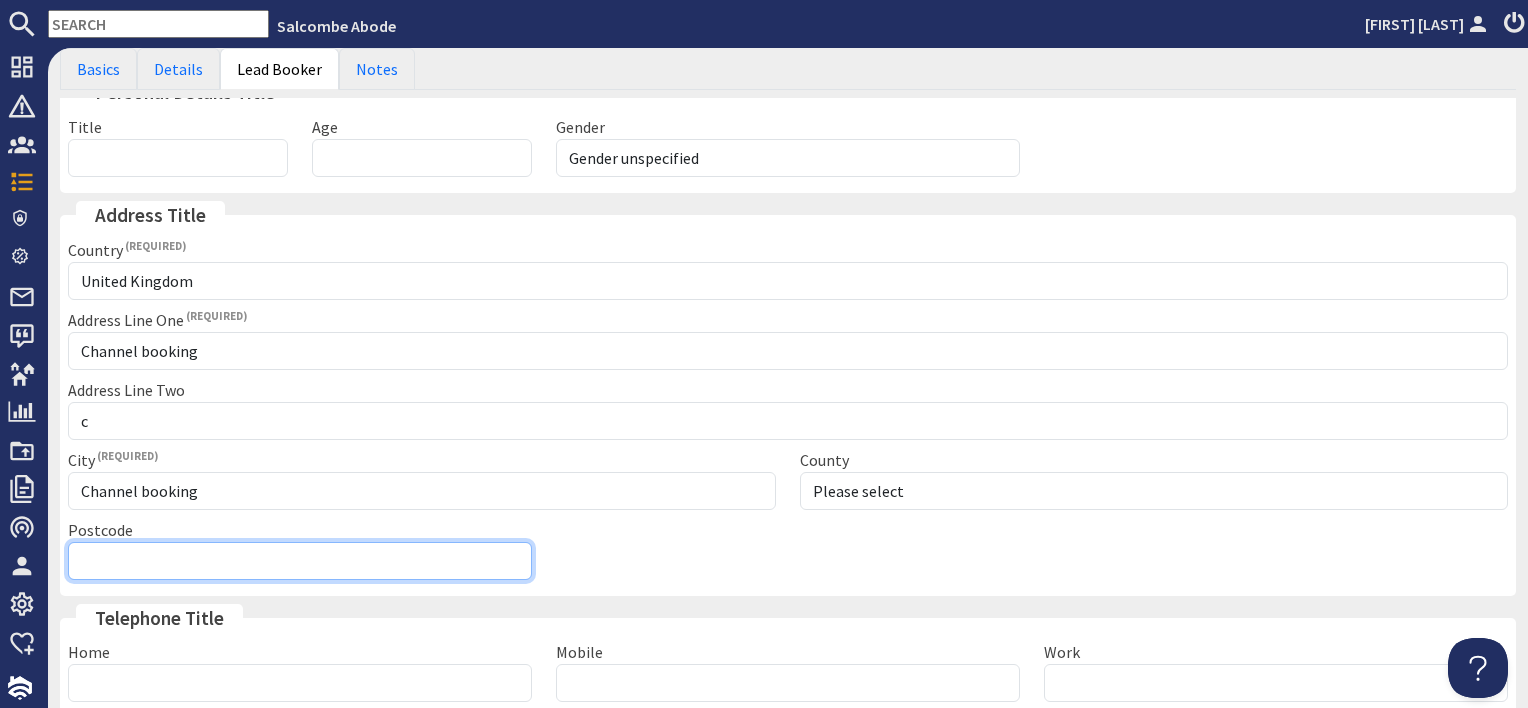 type on "Channel booking" 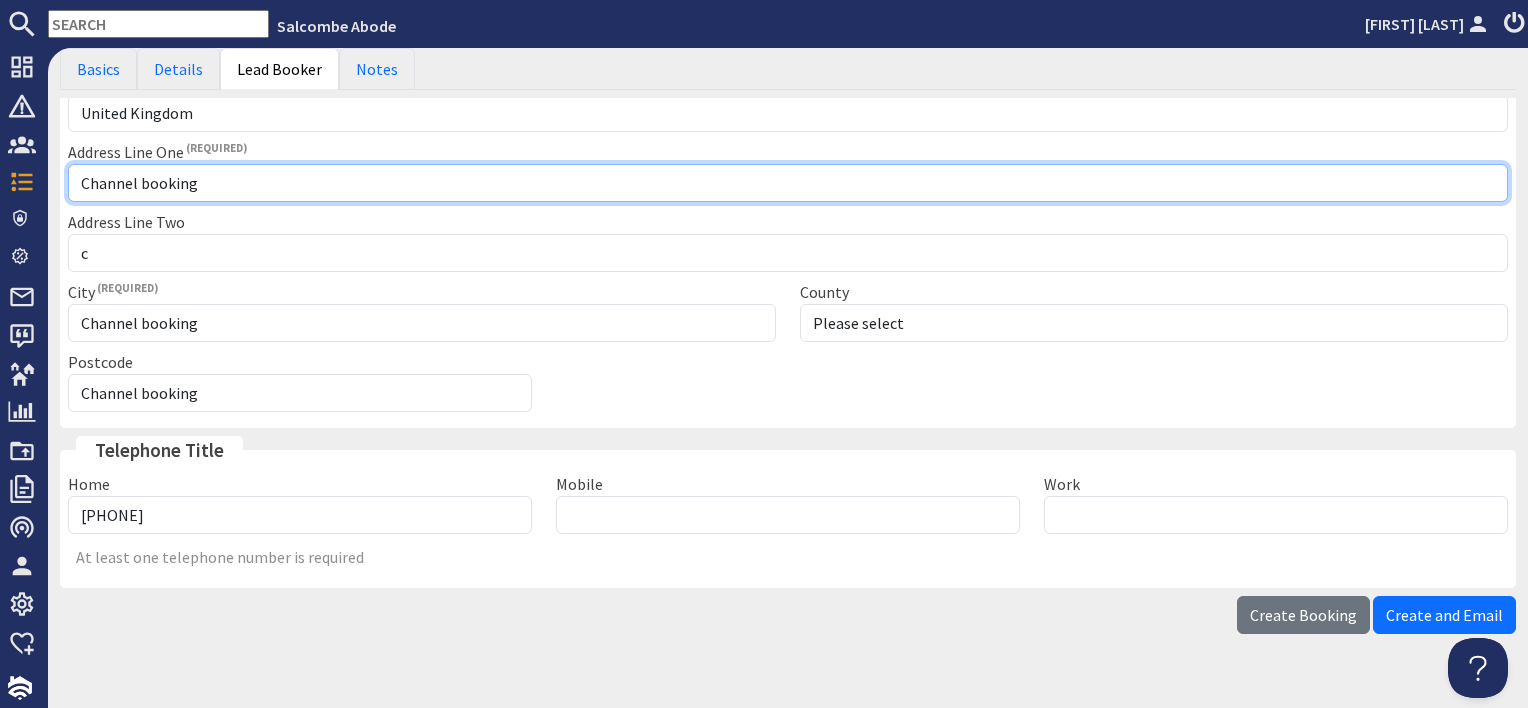 scroll, scrollTop: 344, scrollLeft: 0, axis: vertical 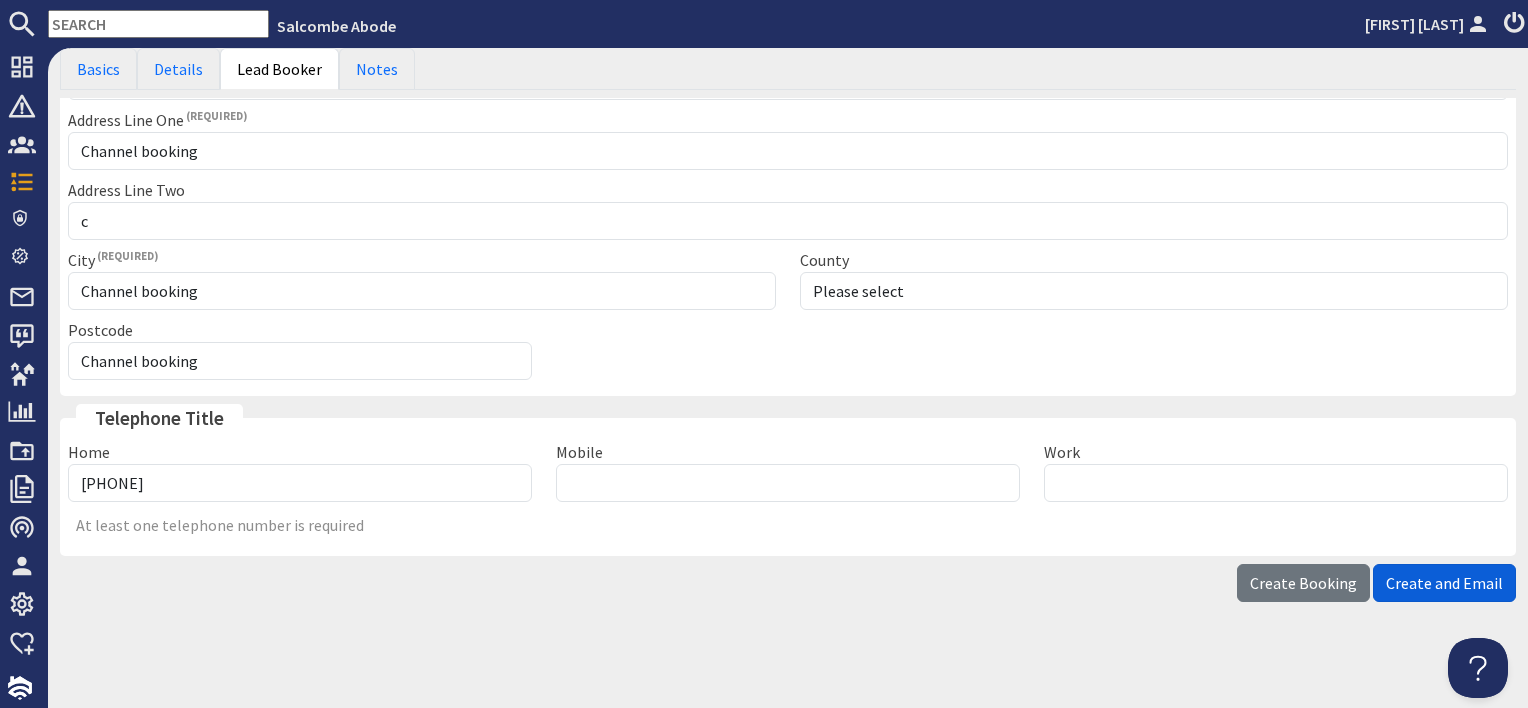 click on "Create and Email" at bounding box center (1444, 583) 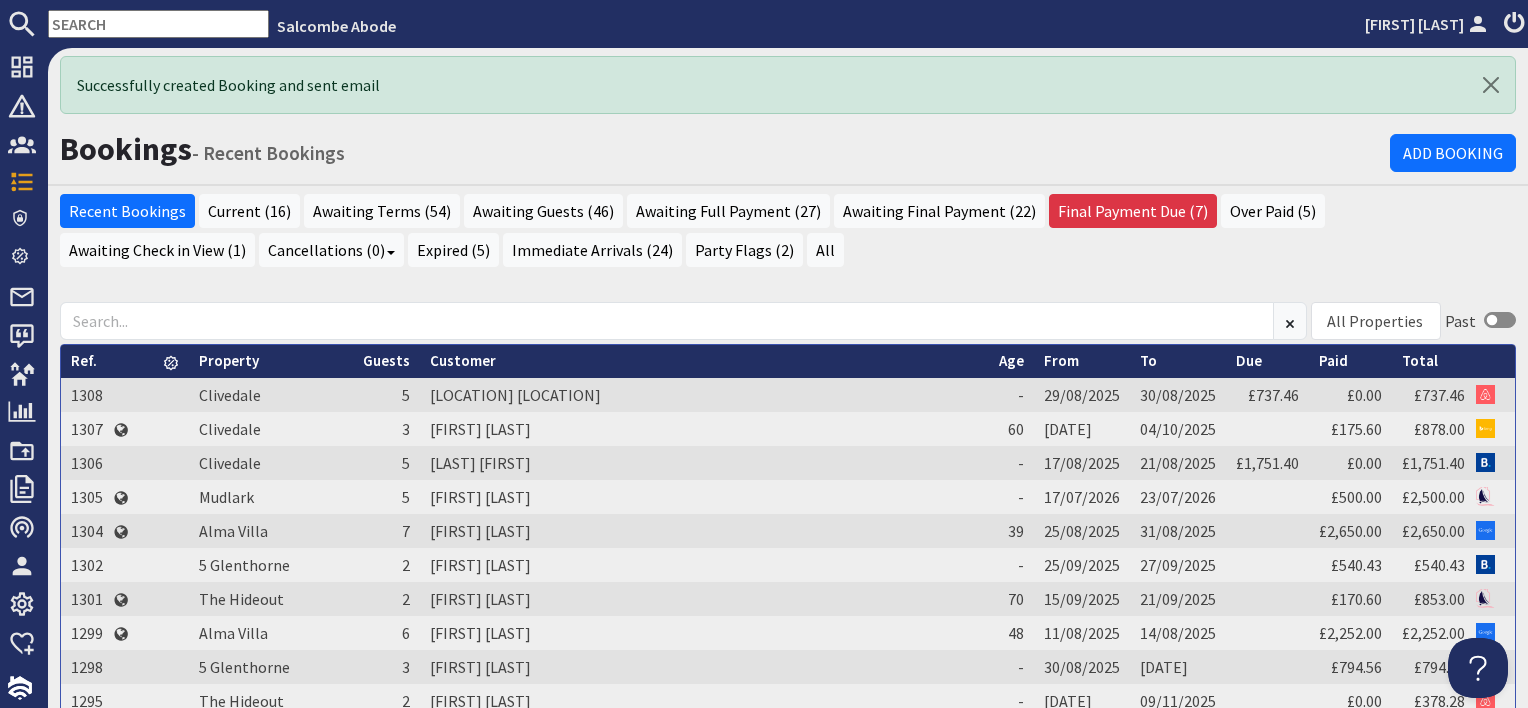 scroll, scrollTop: 0, scrollLeft: 0, axis: both 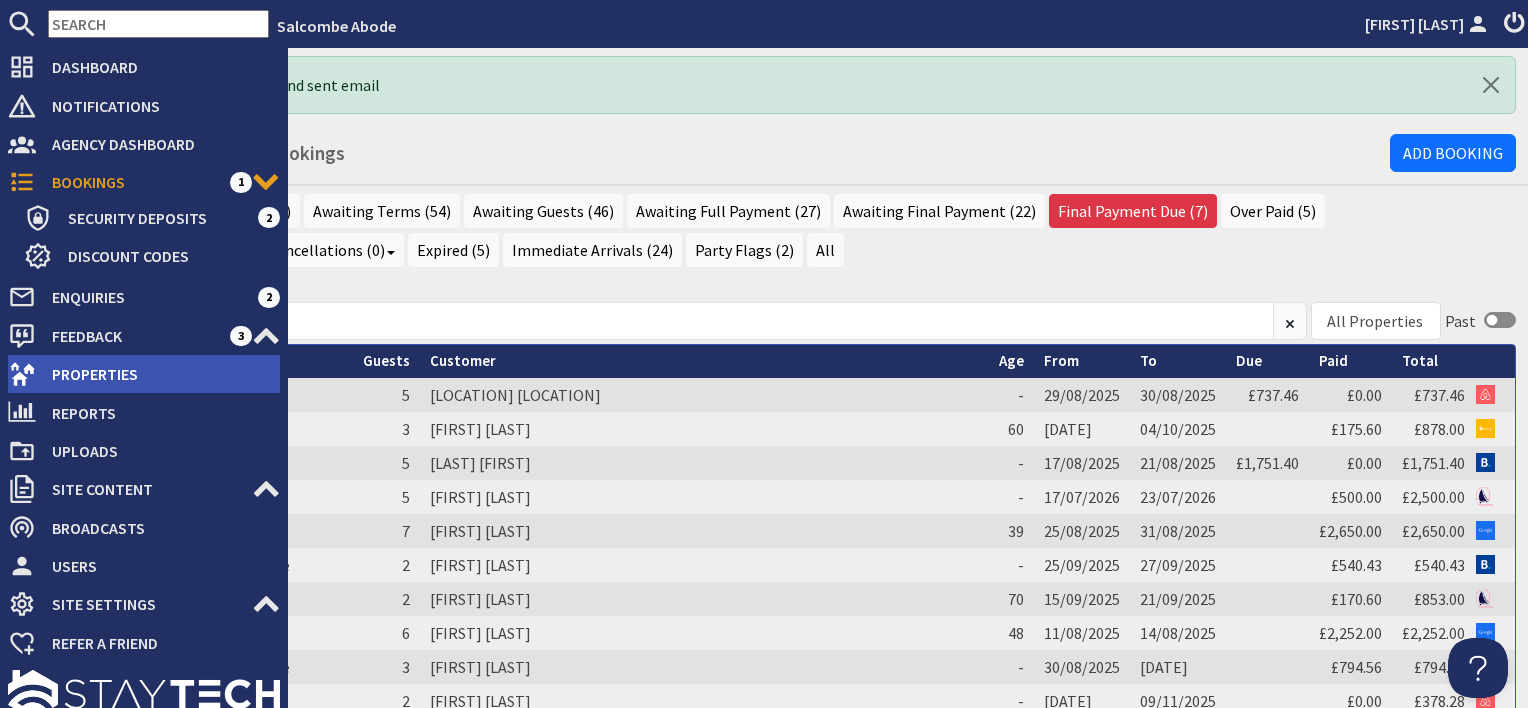 click on "Properties" at bounding box center [158, 374] 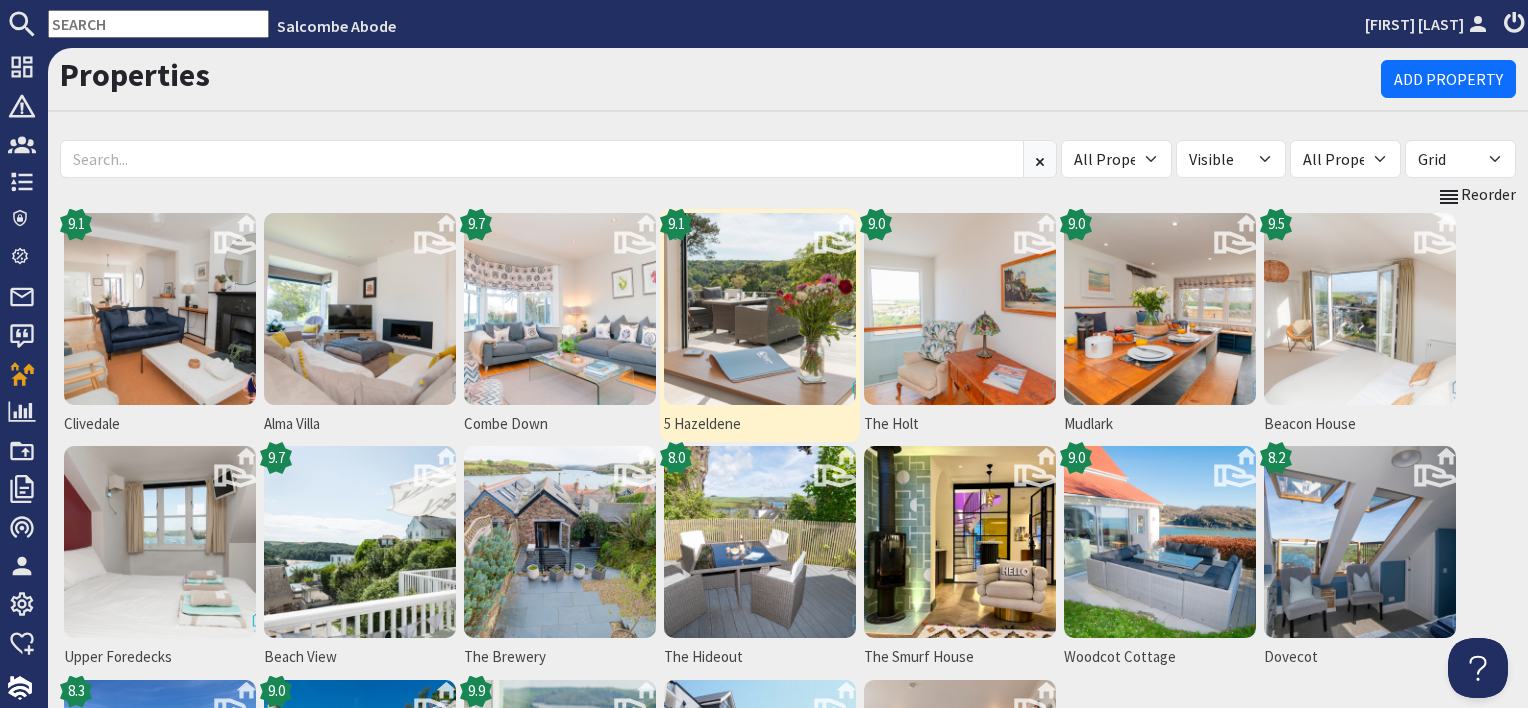 scroll, scrollTop: 0, scrollLeft: 0, axis: both 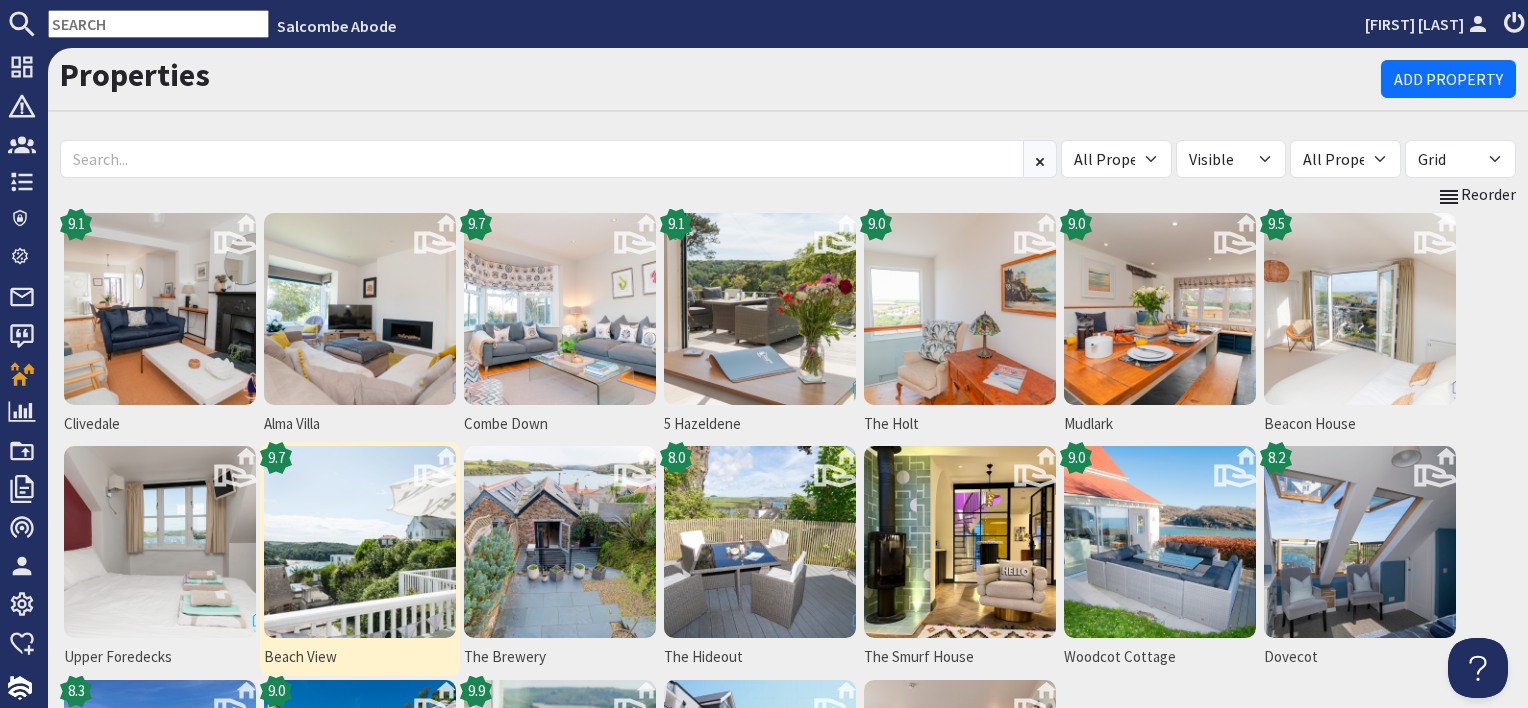 click at bounding box center (360, 542) 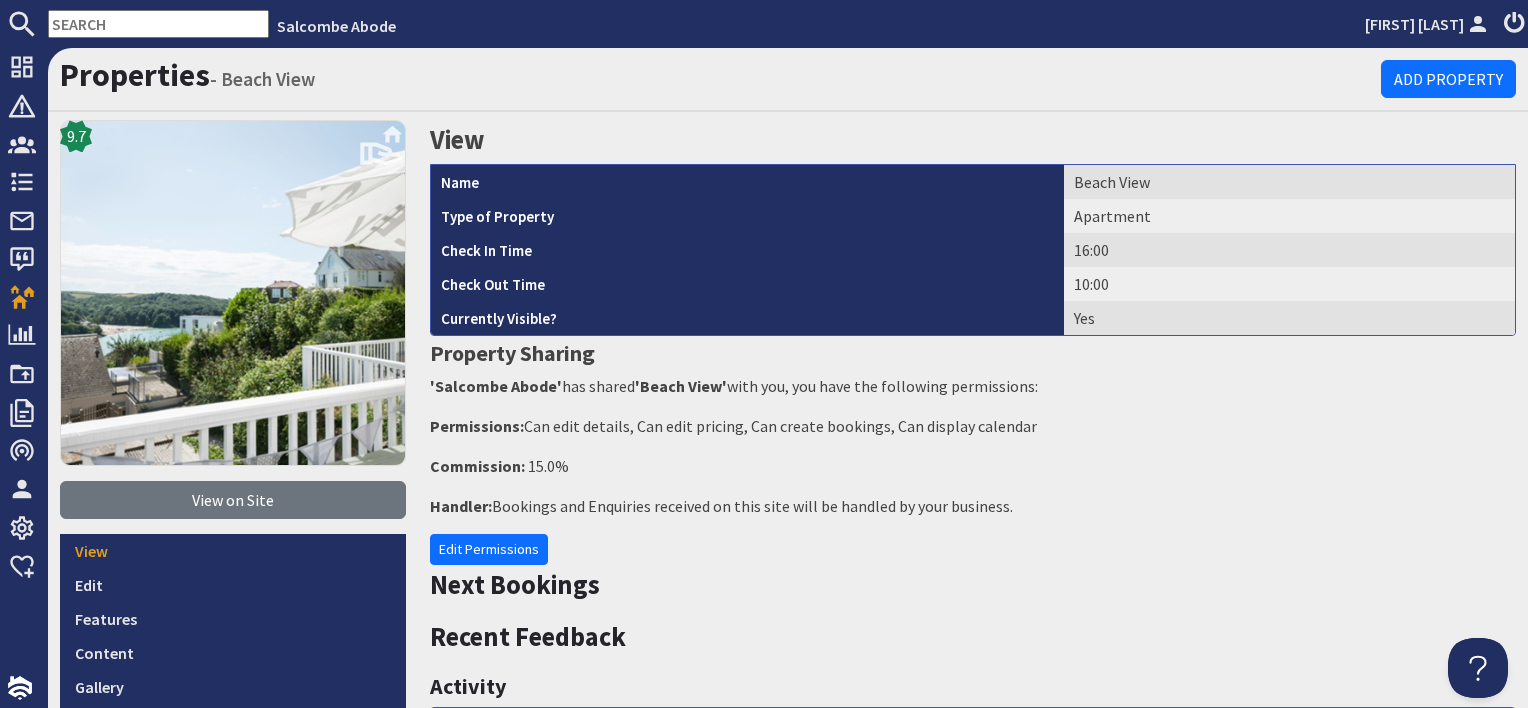 scroll, scrollTop: 0, scrollLeft: 0, axis: both 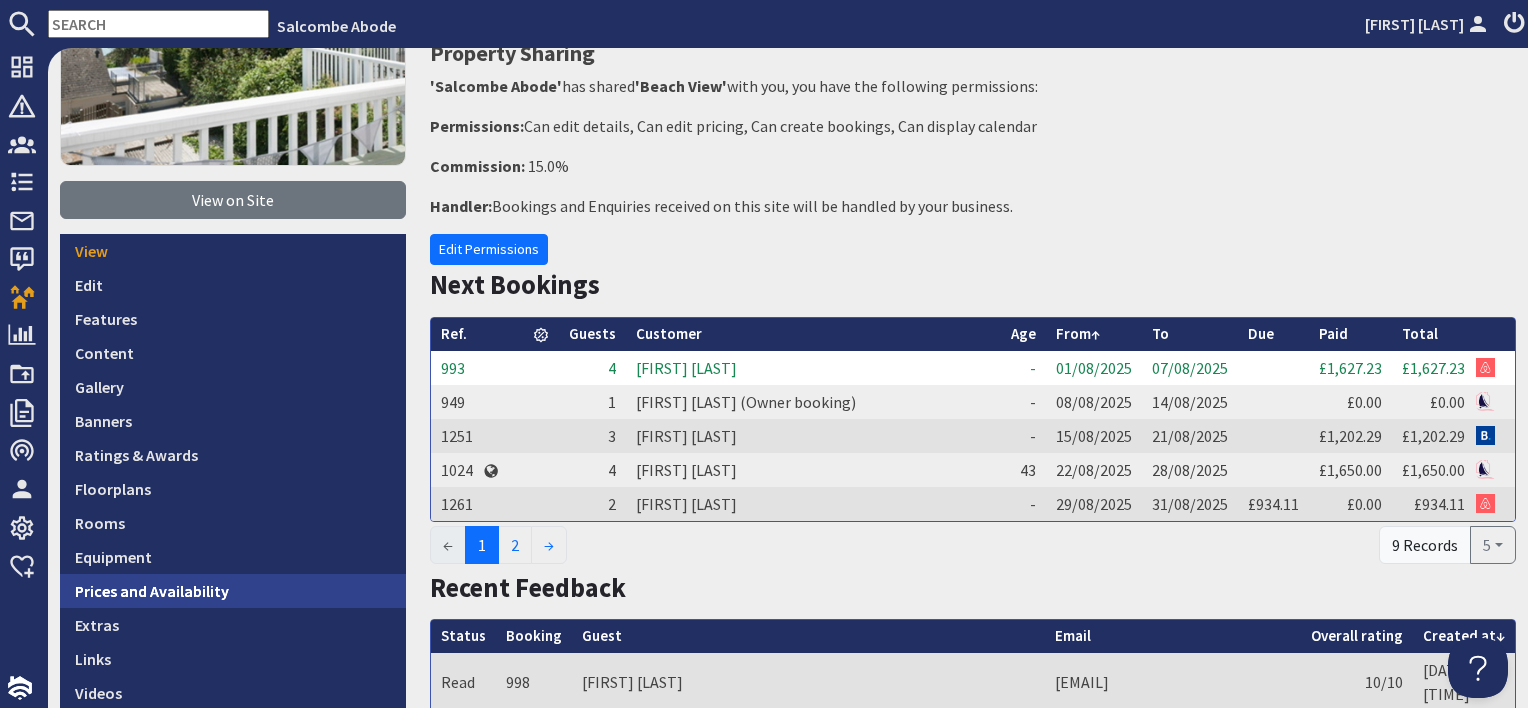 click on "Prices and Availability" at bounding box center [233, 591] 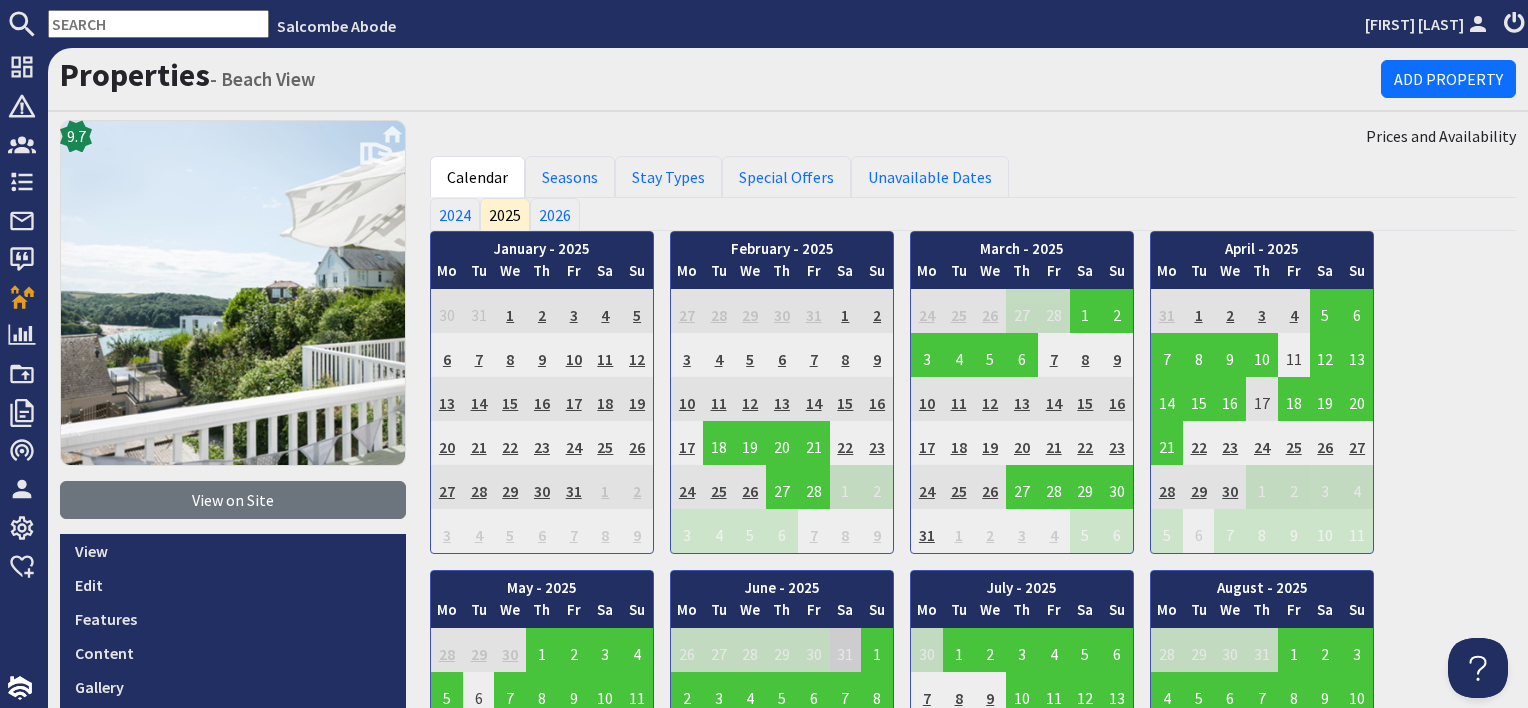 scroll, scrollTop: 0, scrollLeft: 0, axis: both 